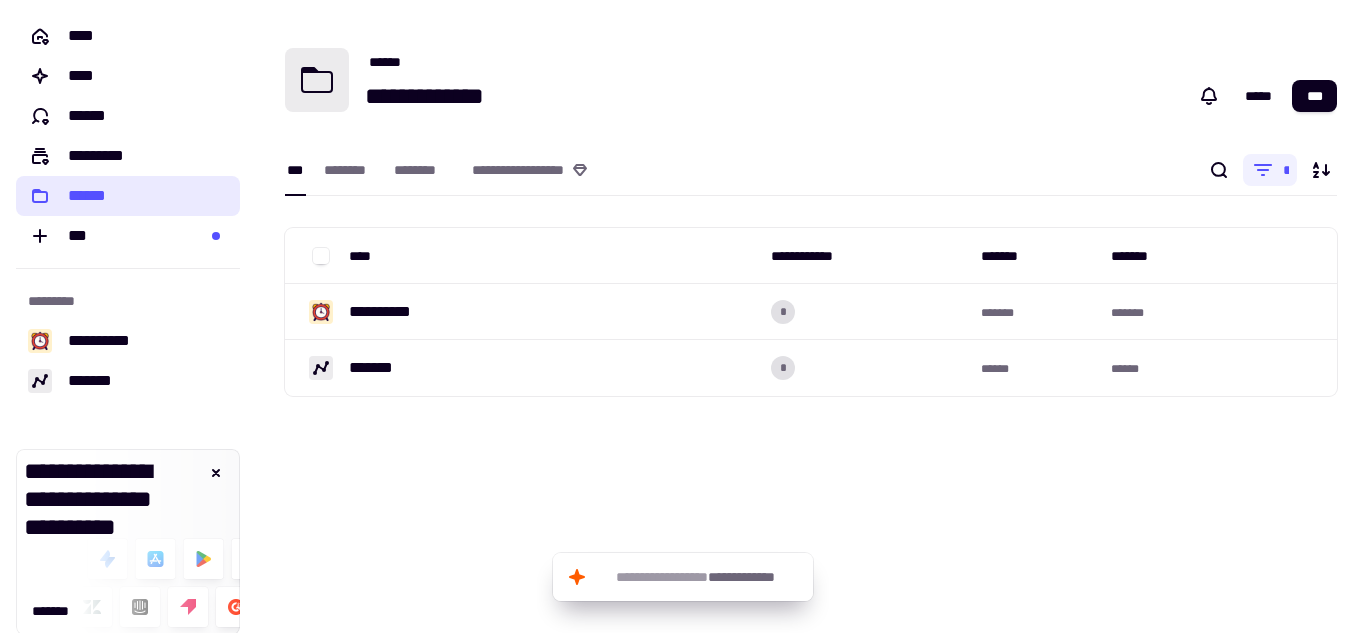 scroll, scrollTop: 0, scrollLeft: 0, axis: both 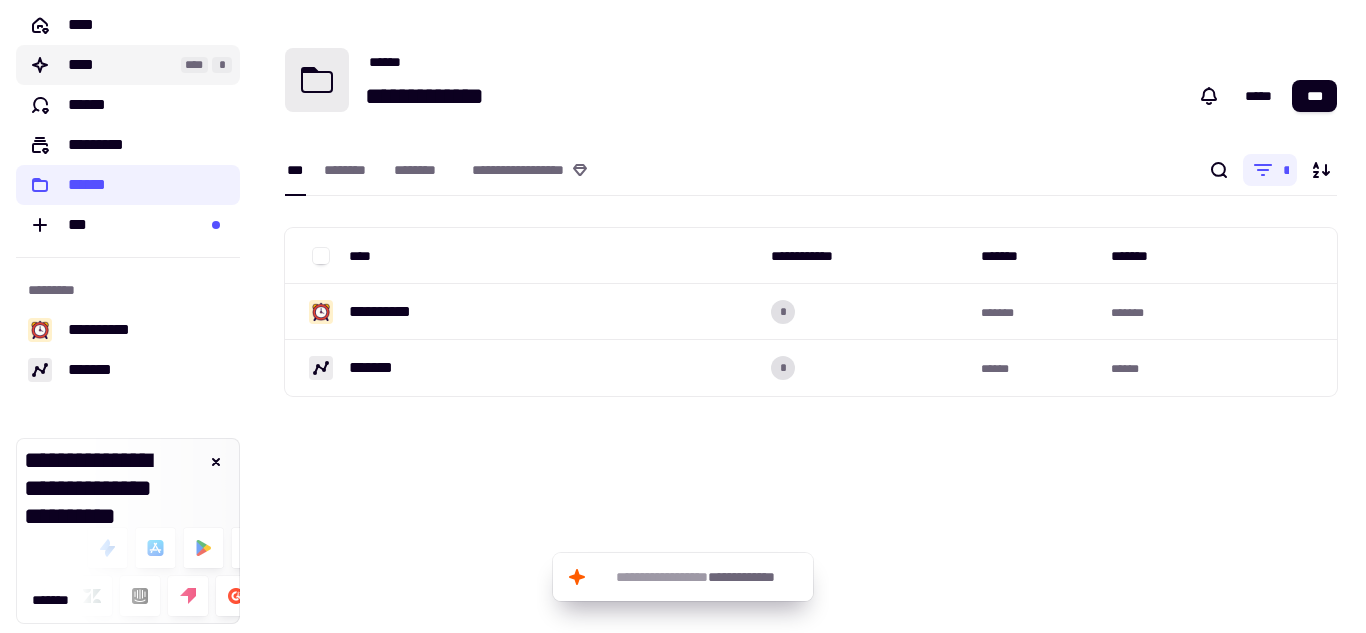 click on "****" 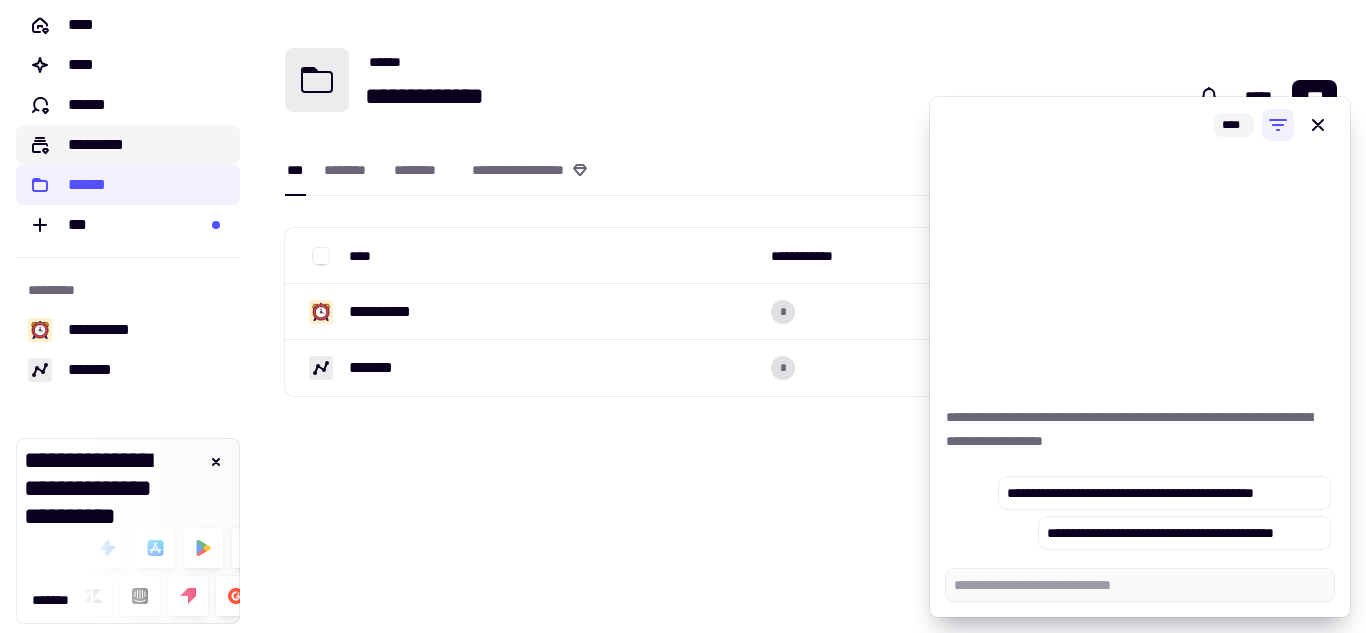 click on "*********" 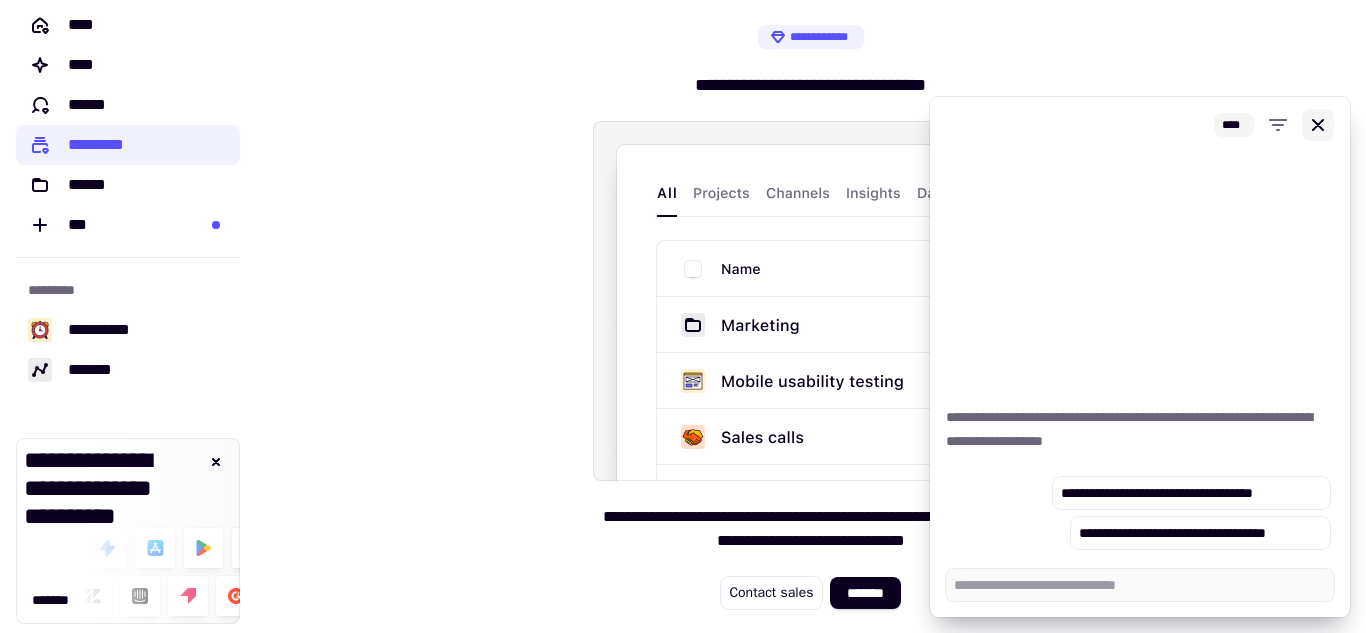 click 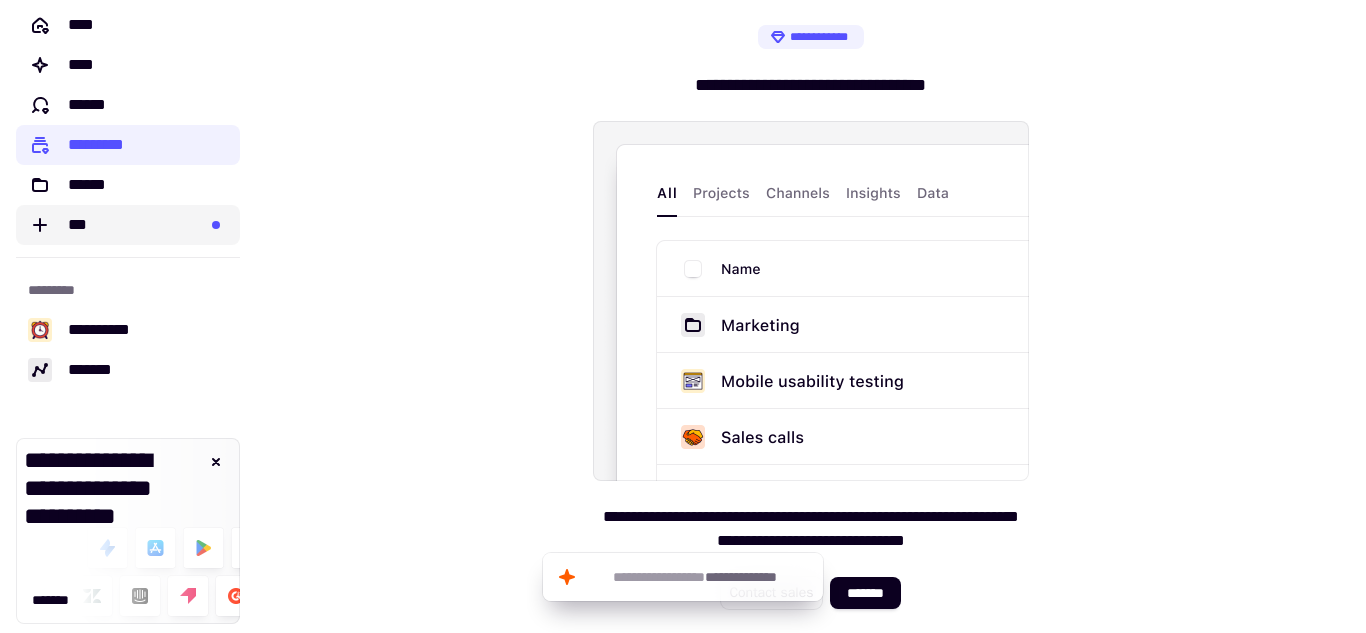 click on "***" 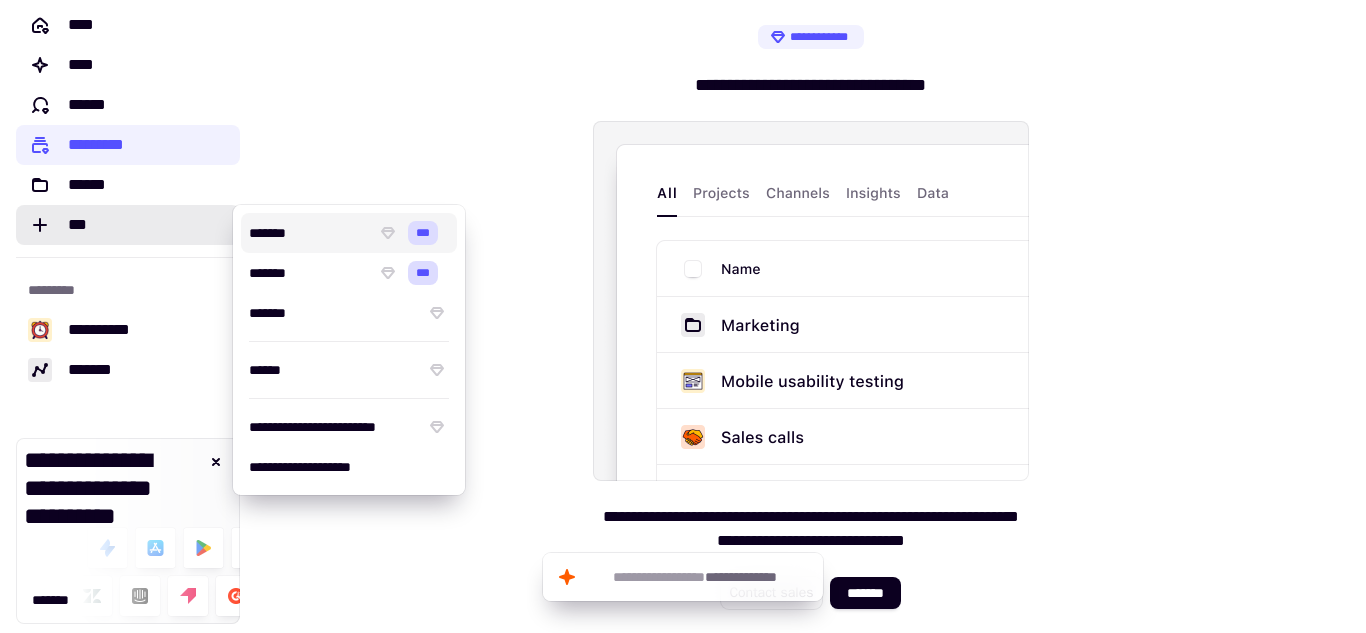 click on "*******" at bounding box center (308, 233) 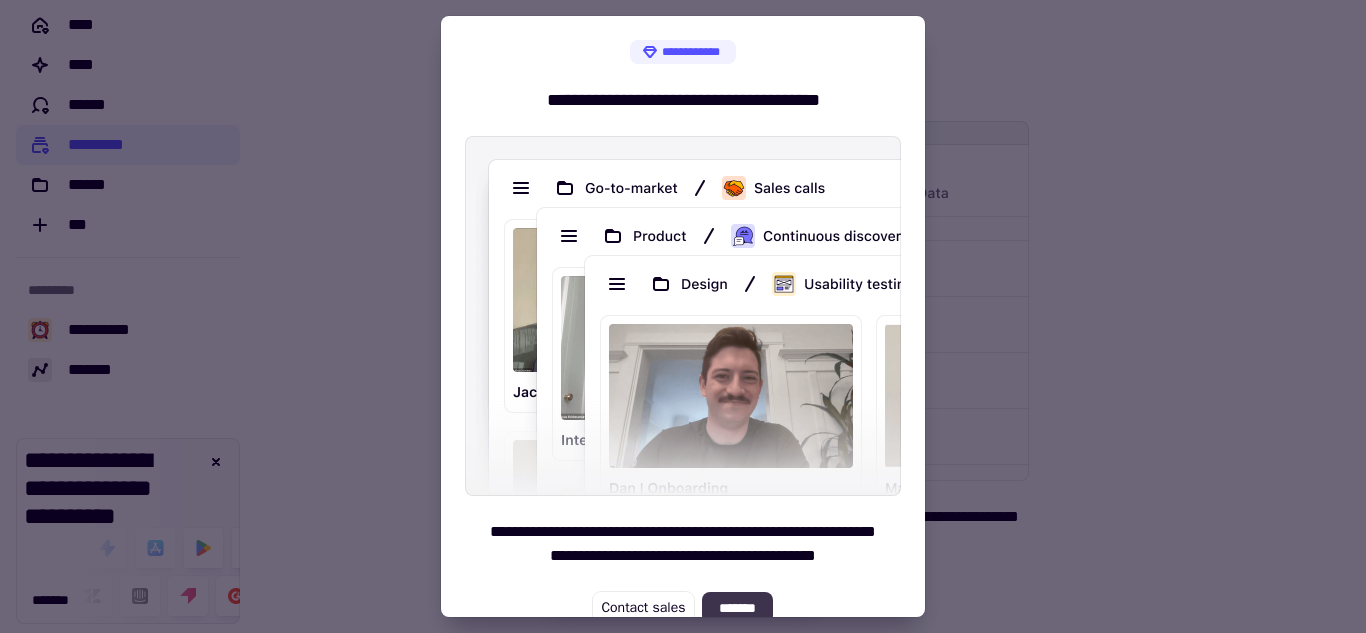 click on "*******" 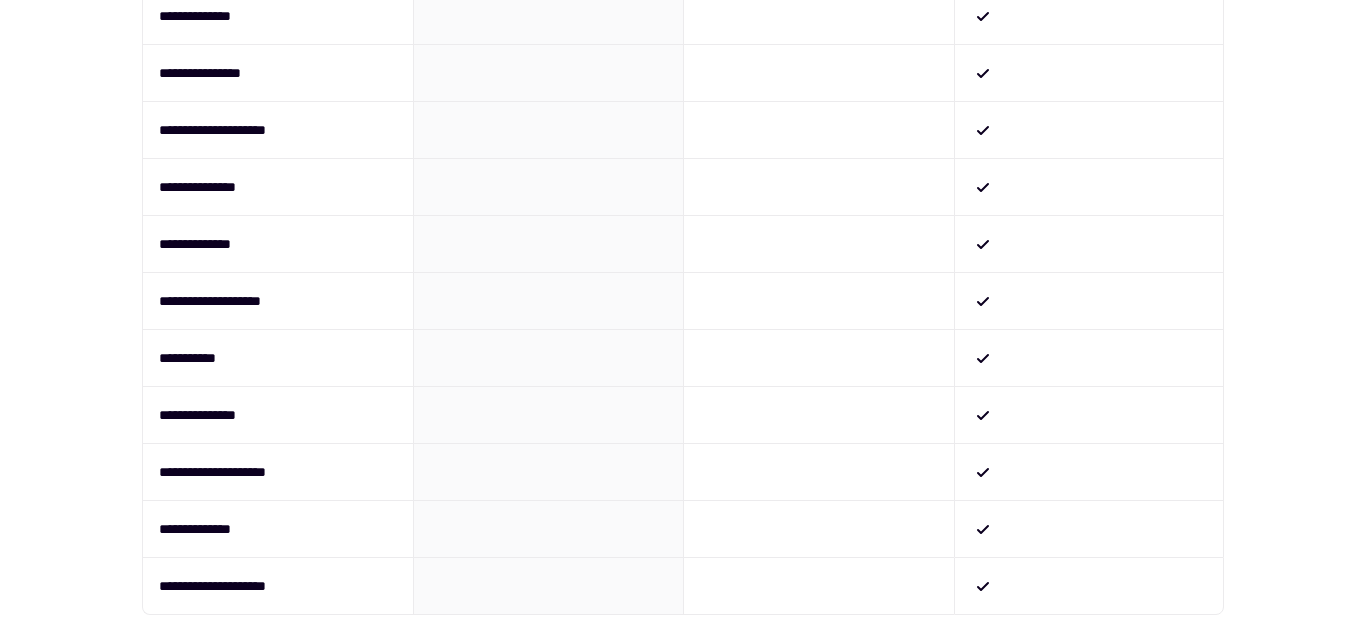 scroll, scrollTop: 1238, scrollLeft: 0, axis: vertical 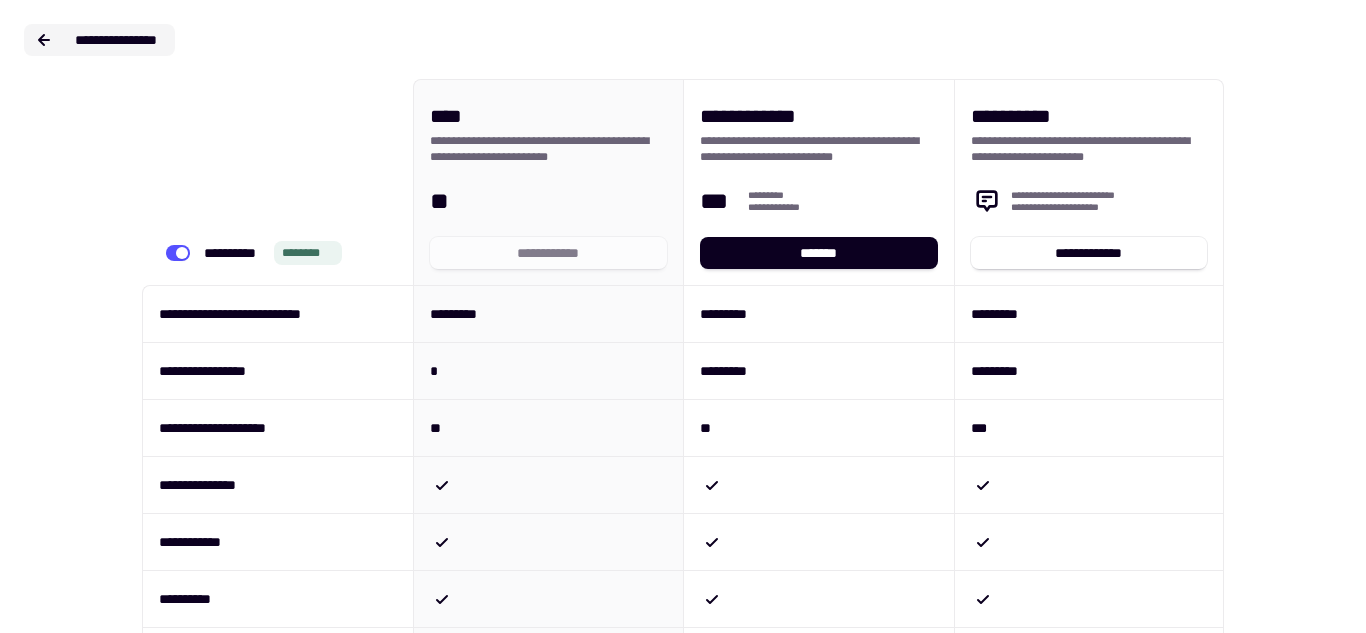 click 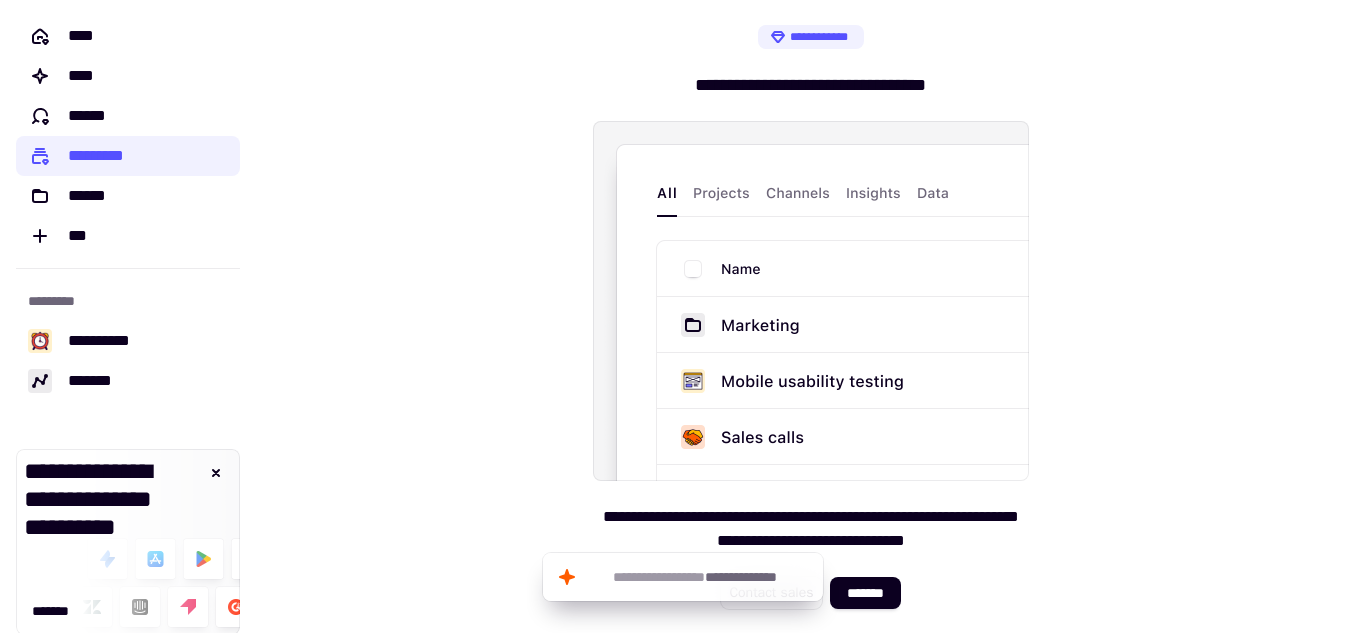 scroll, scrollTop: 194, scrollLeft: 0, axis: vertical 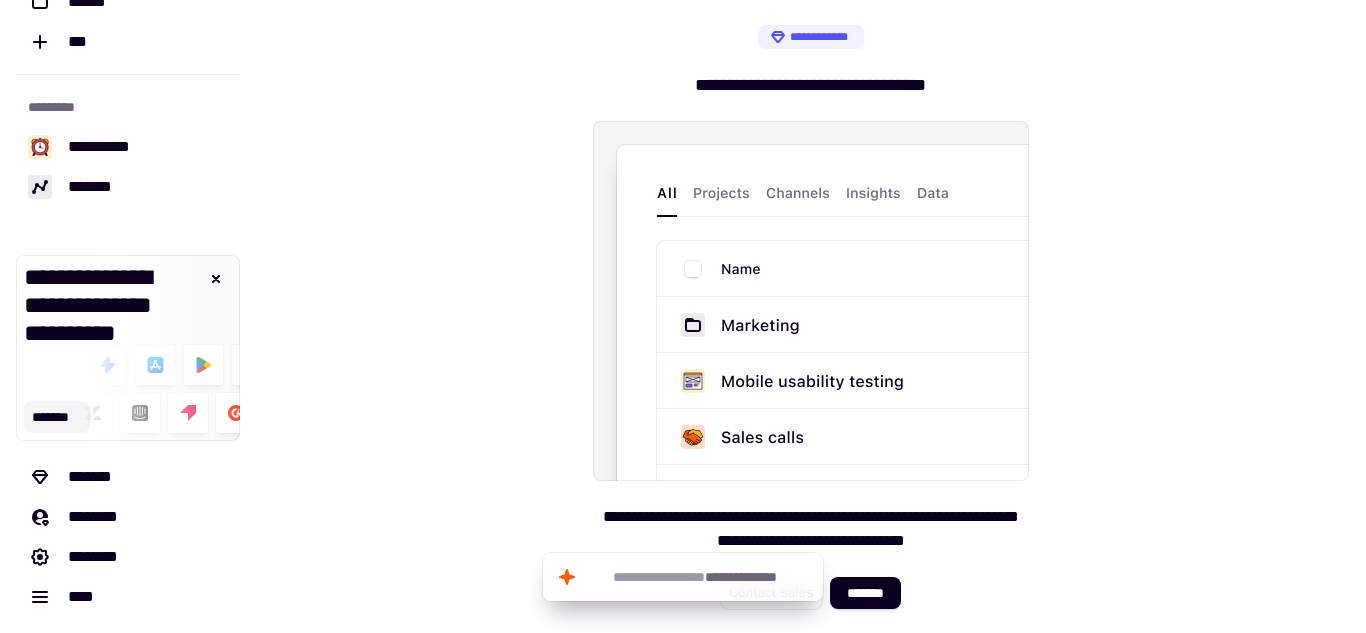 click on "*******" 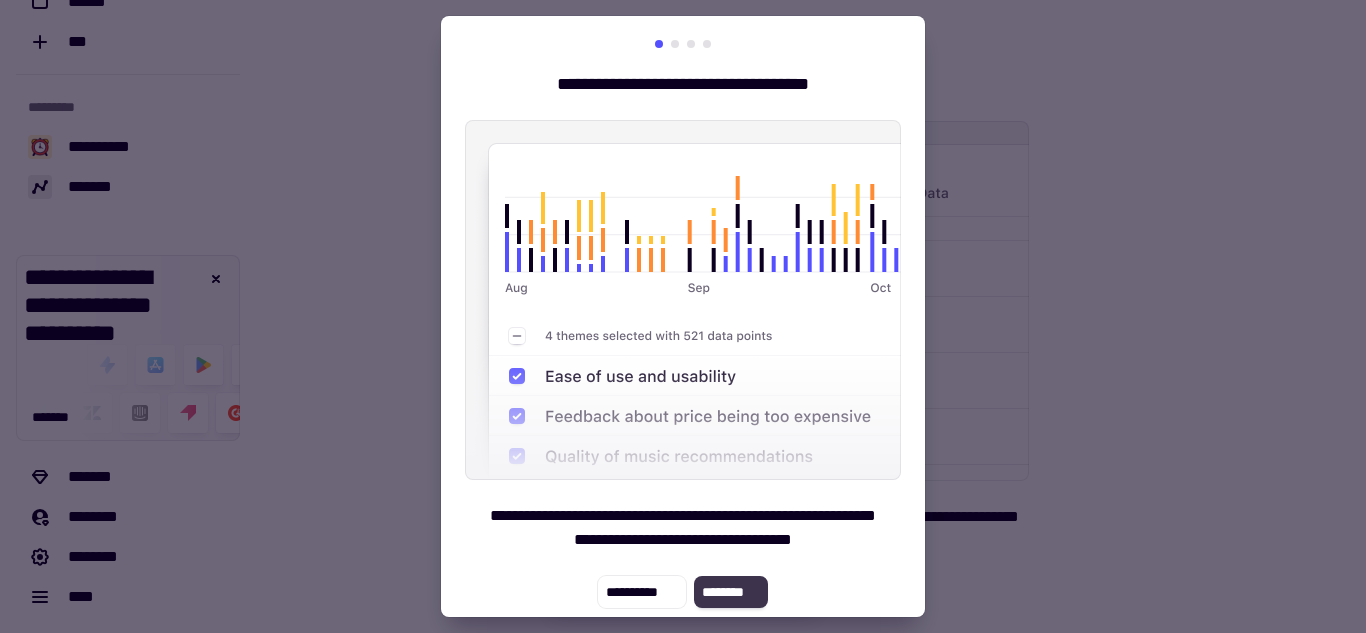 click on "********" 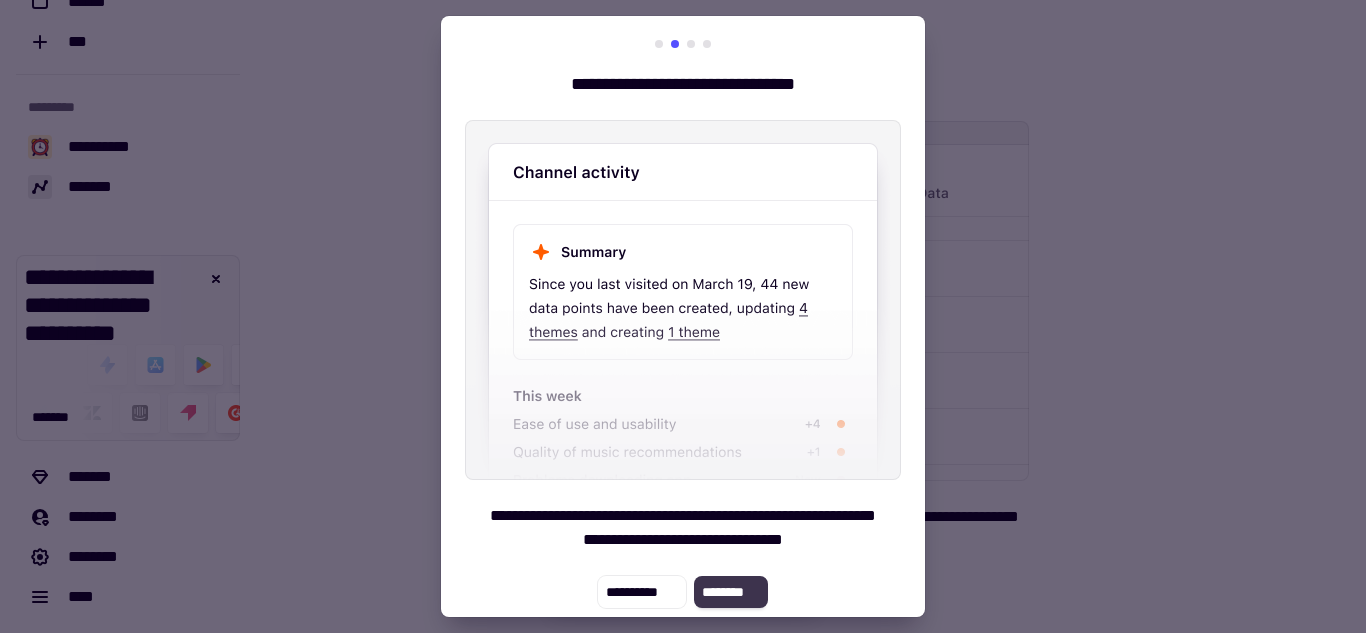 click on "********" 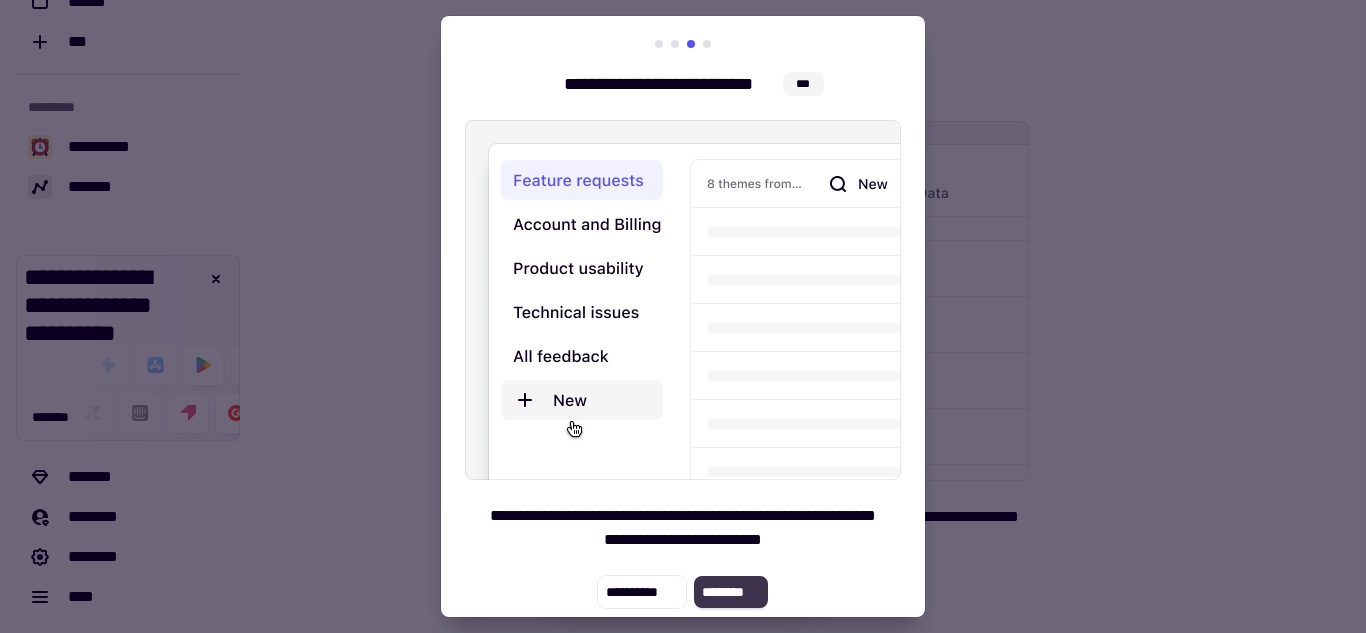 click on "********" 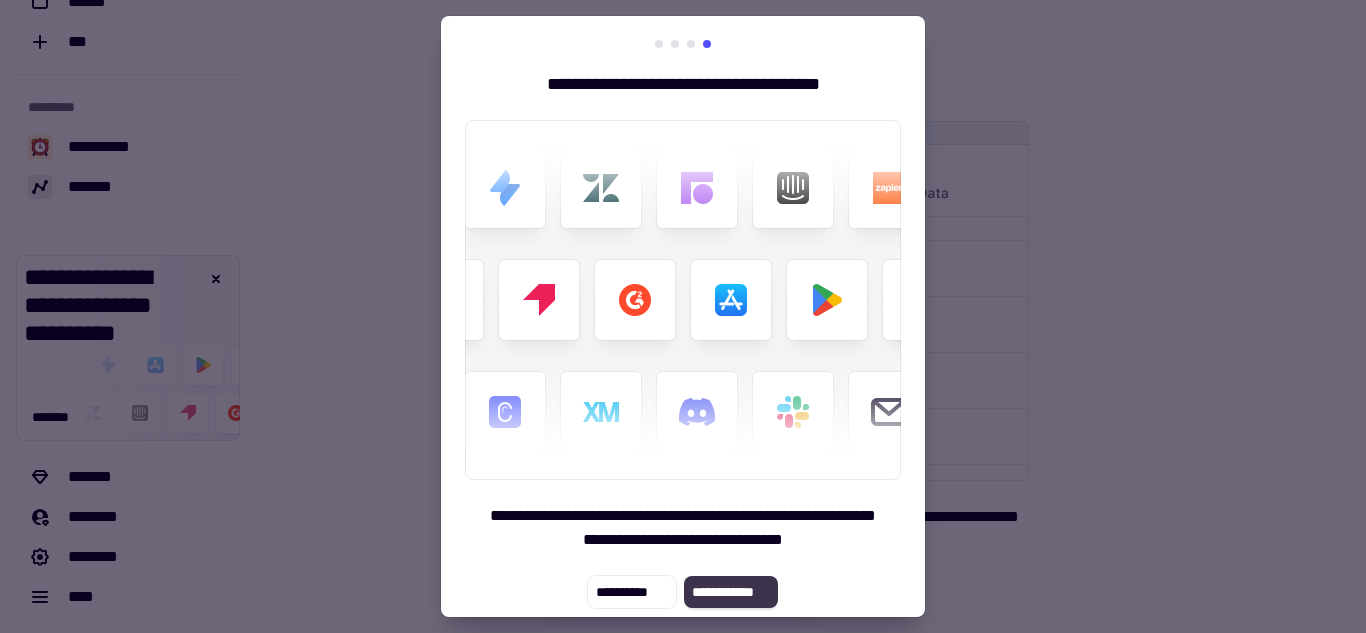 click on "**********" 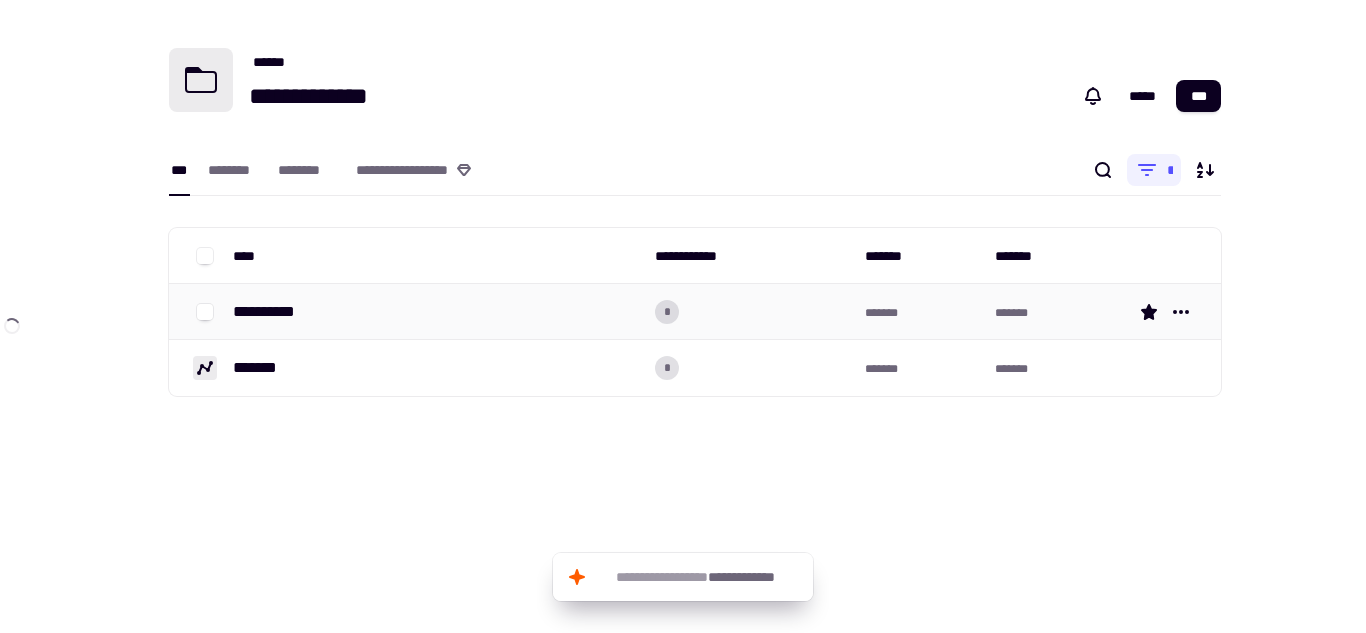 click on "**********" at bounding box center [272, 312] 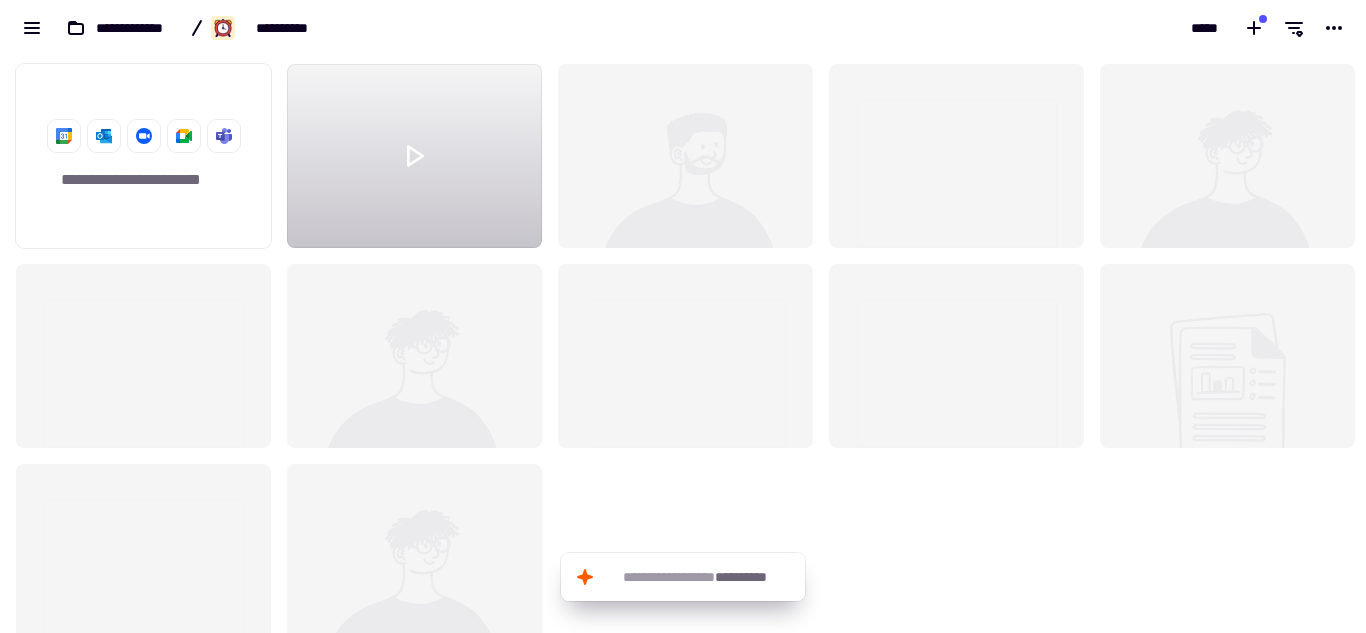 scroll, scrollTop: 16, scrollLeft: 16, axis: both 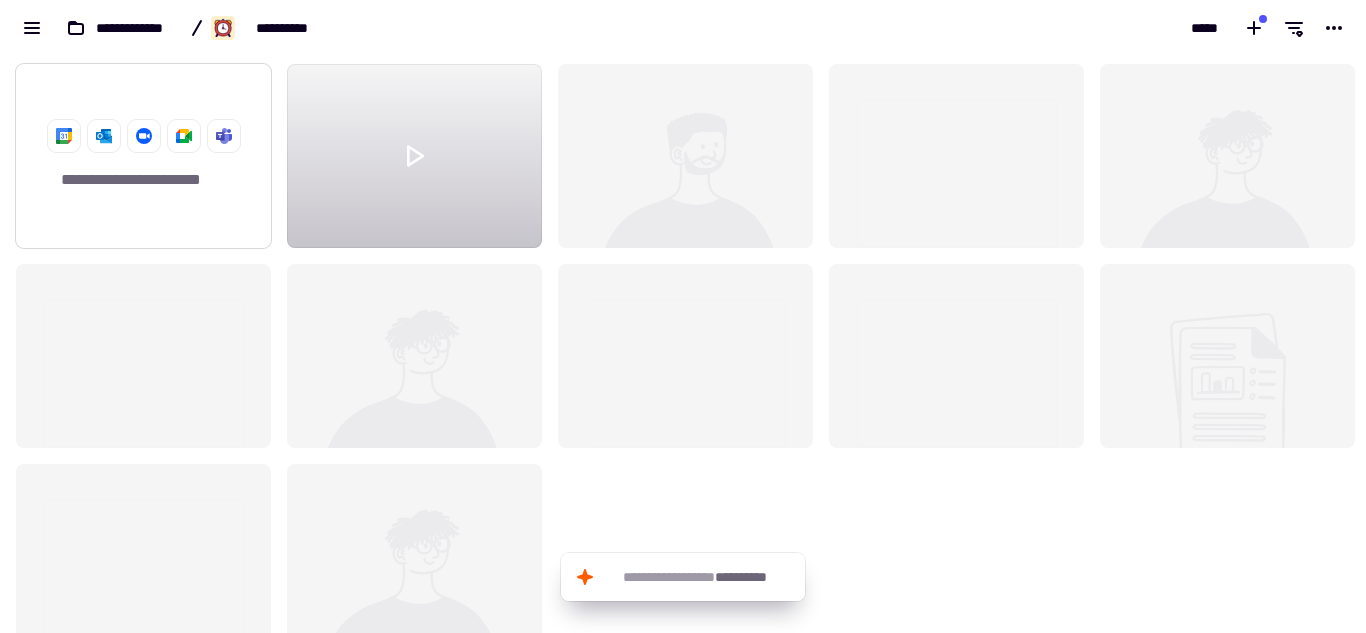 click on "**********" 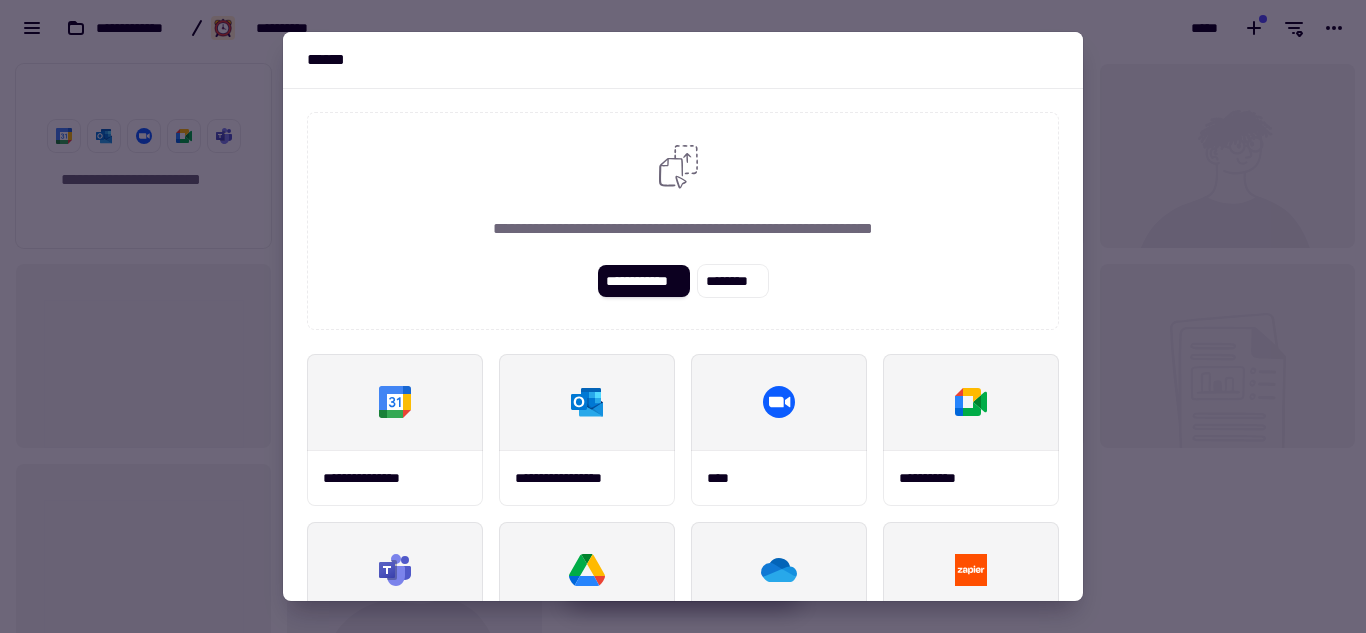 scroll, scrollTop: 265, scrollLeft: 0, axis: vertical 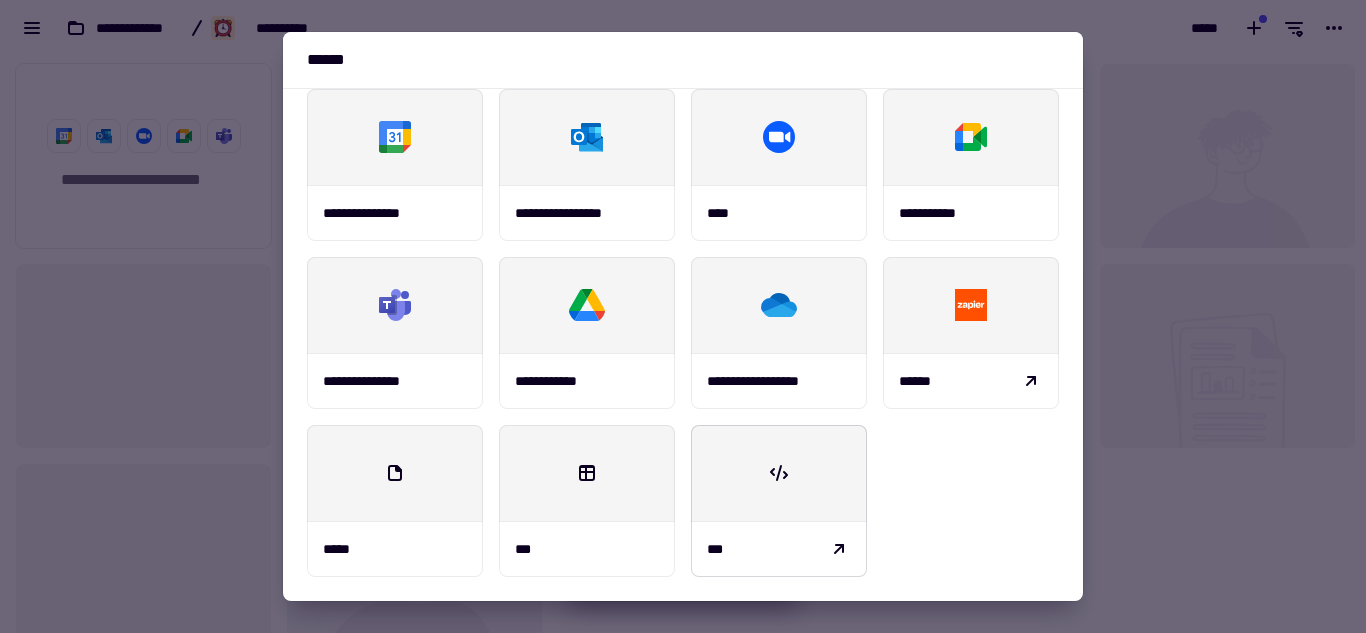click at bounding box center (779, 473) 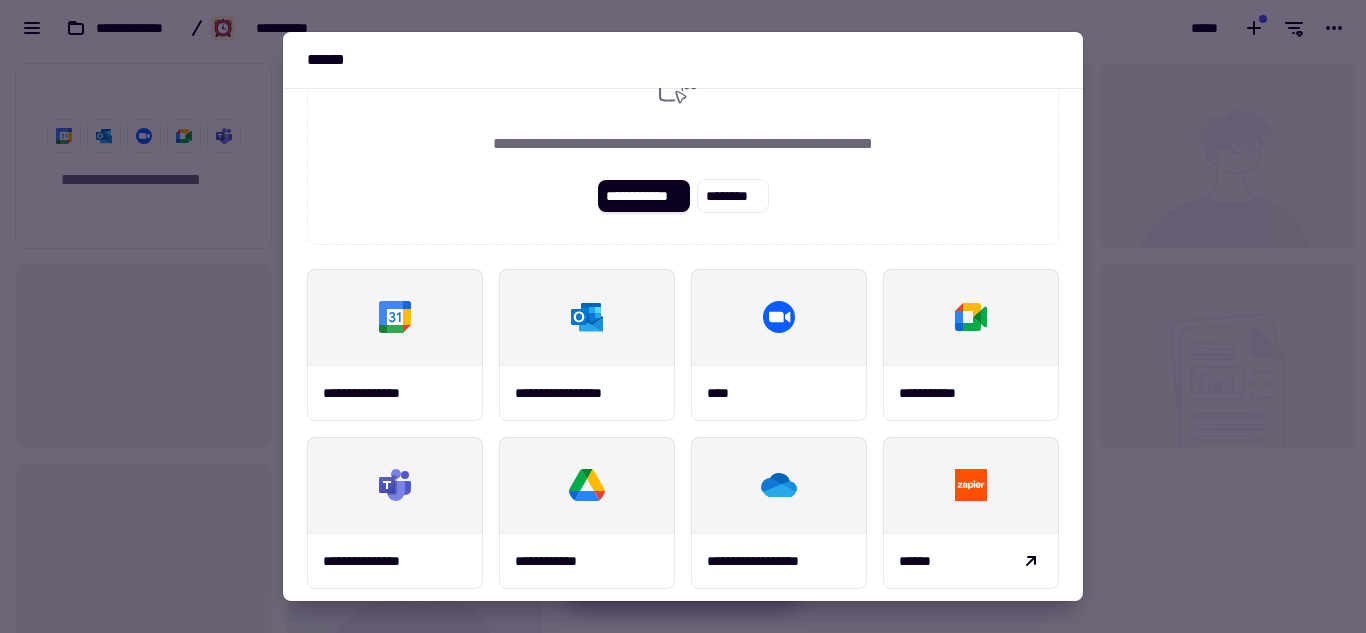 scroll, scrollTop: 0, scrollLeft: 0, axis: both 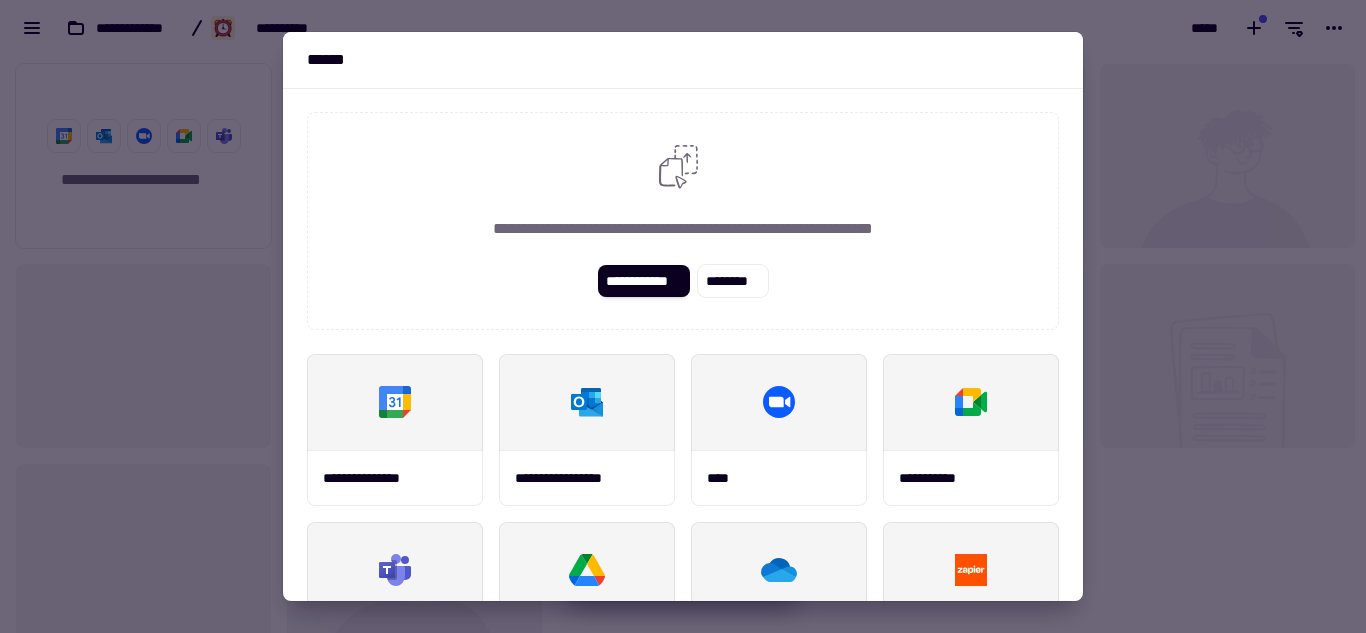 click at bounding box center (683, 316) 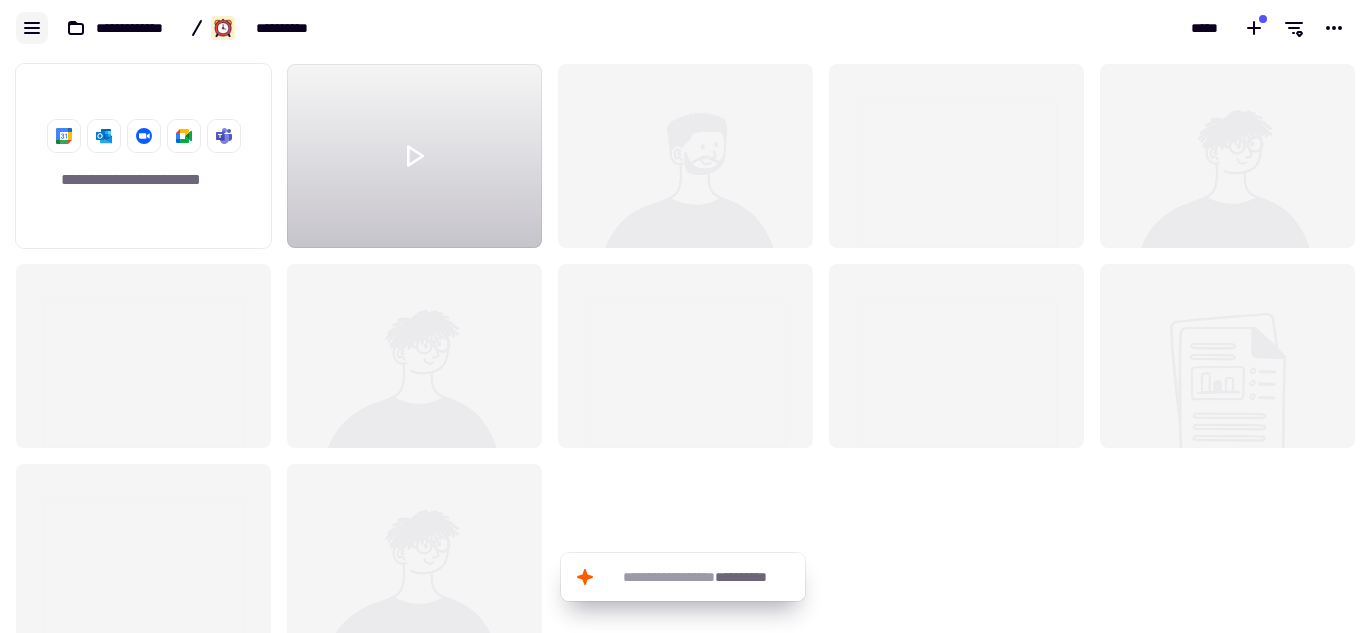 click 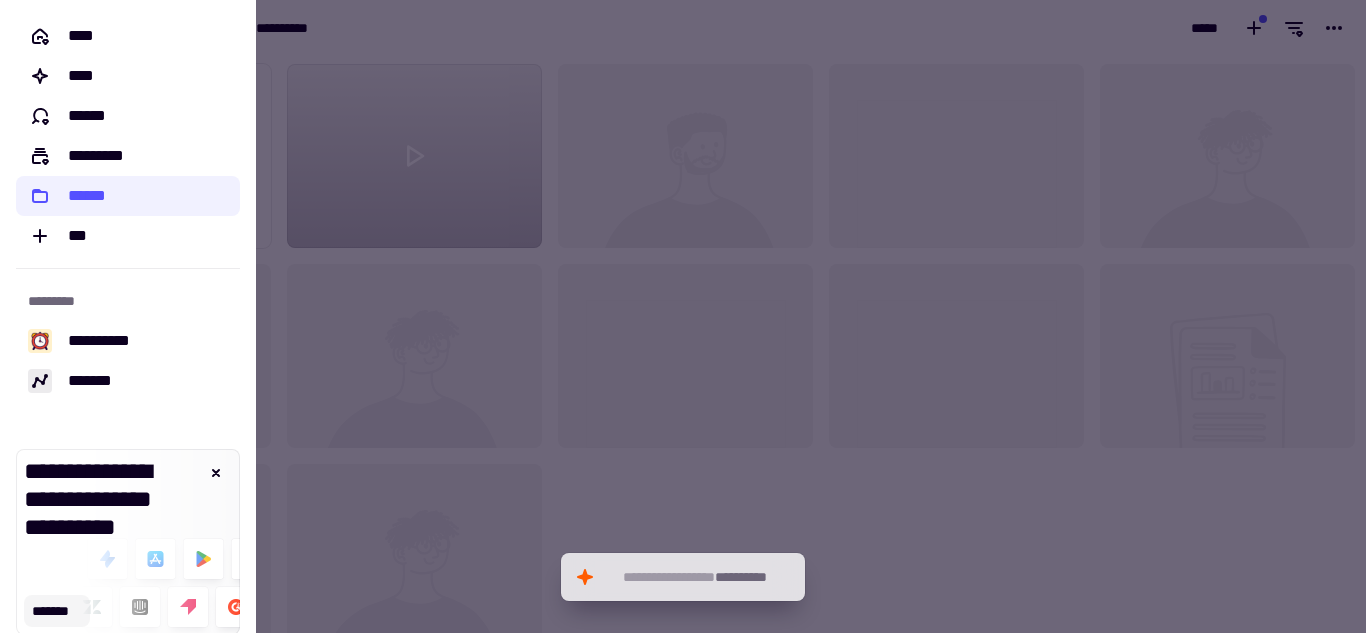 click on "*******" 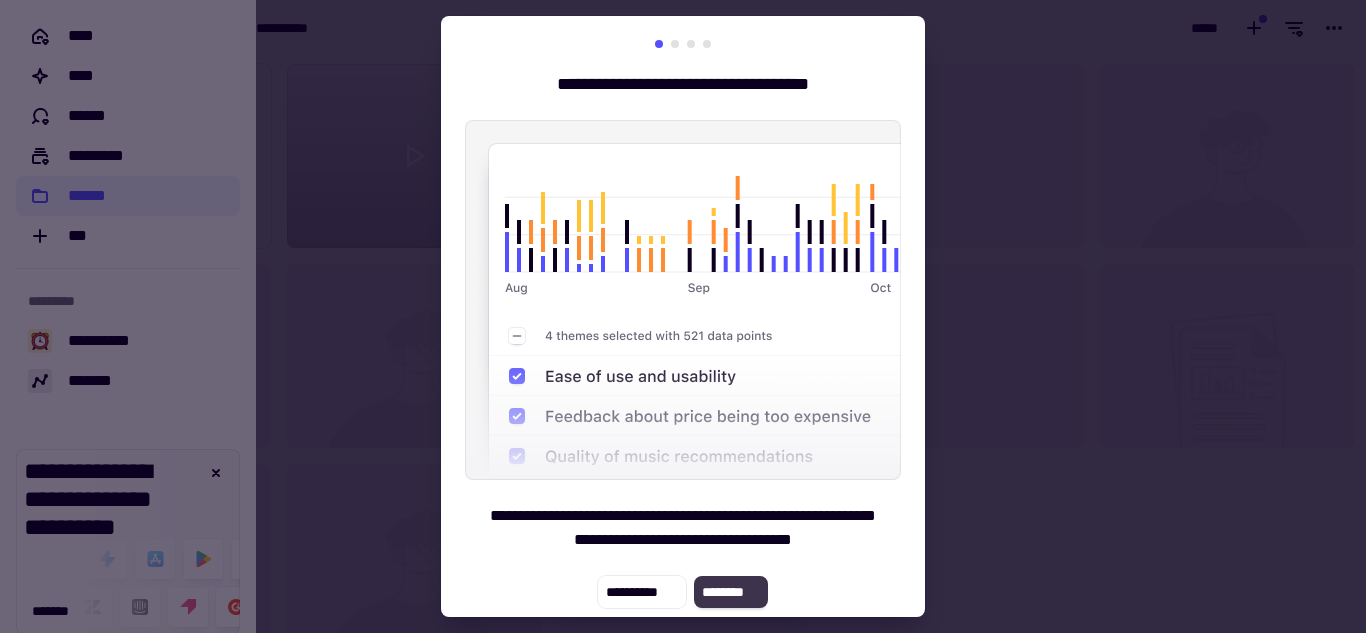 click on "********" 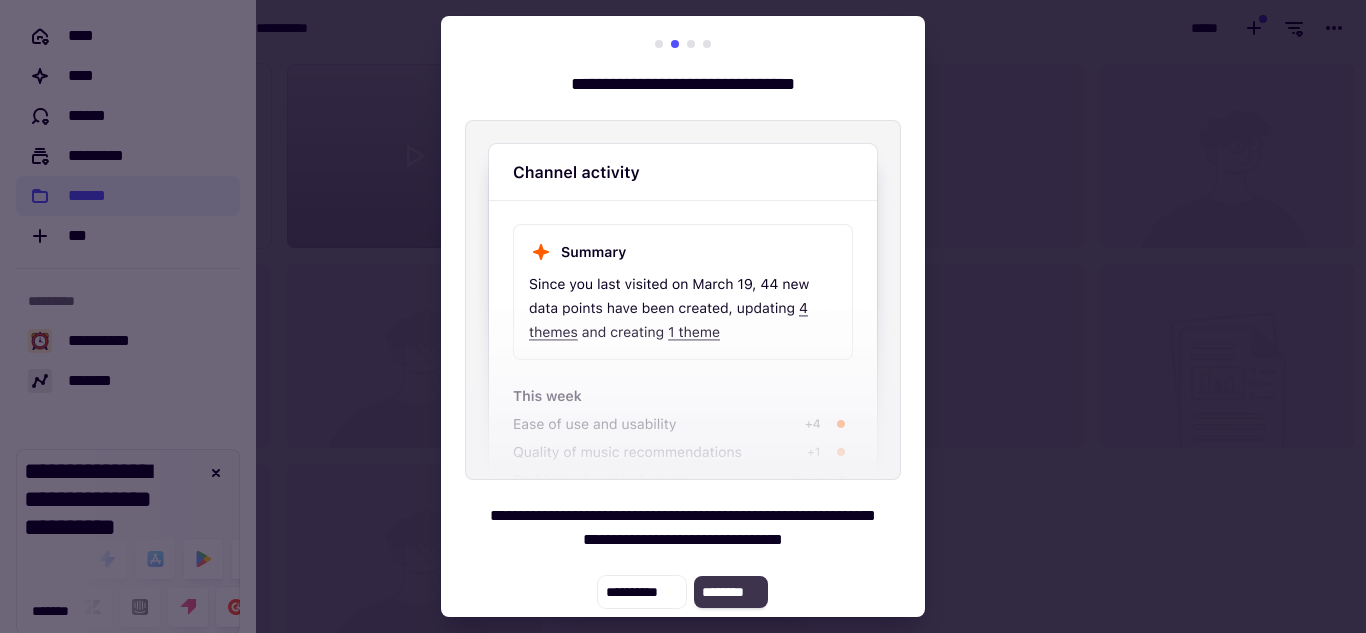 click on "********" 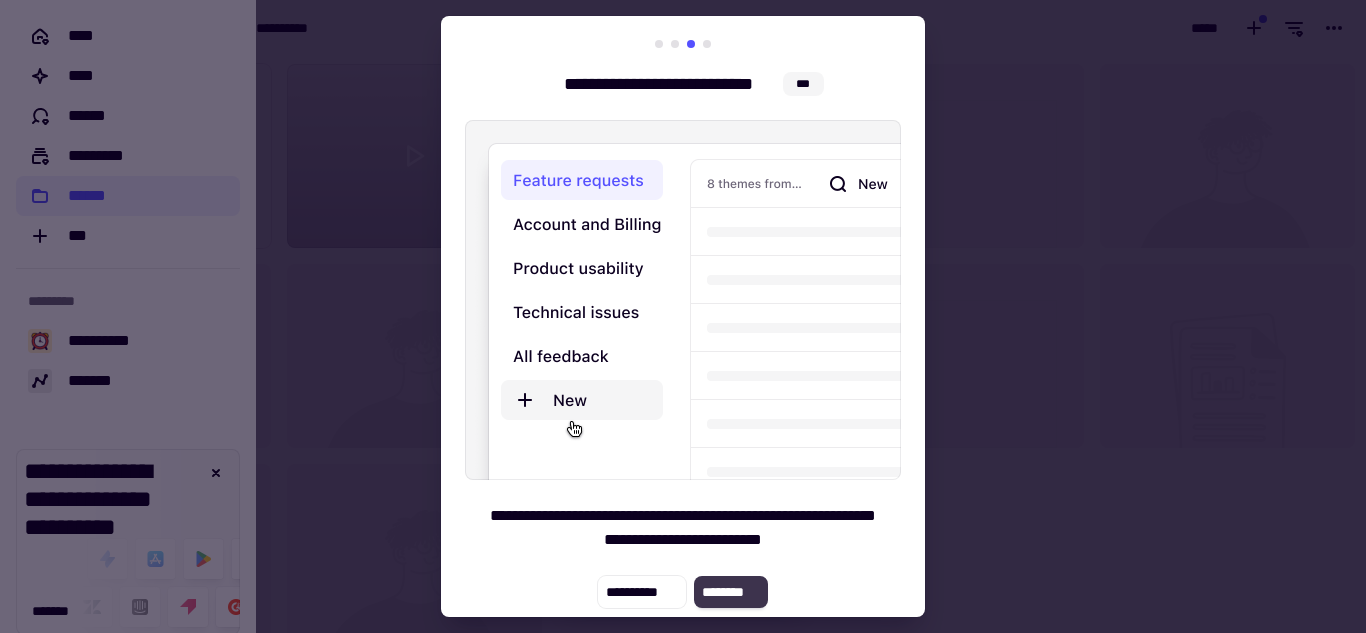click on "********" 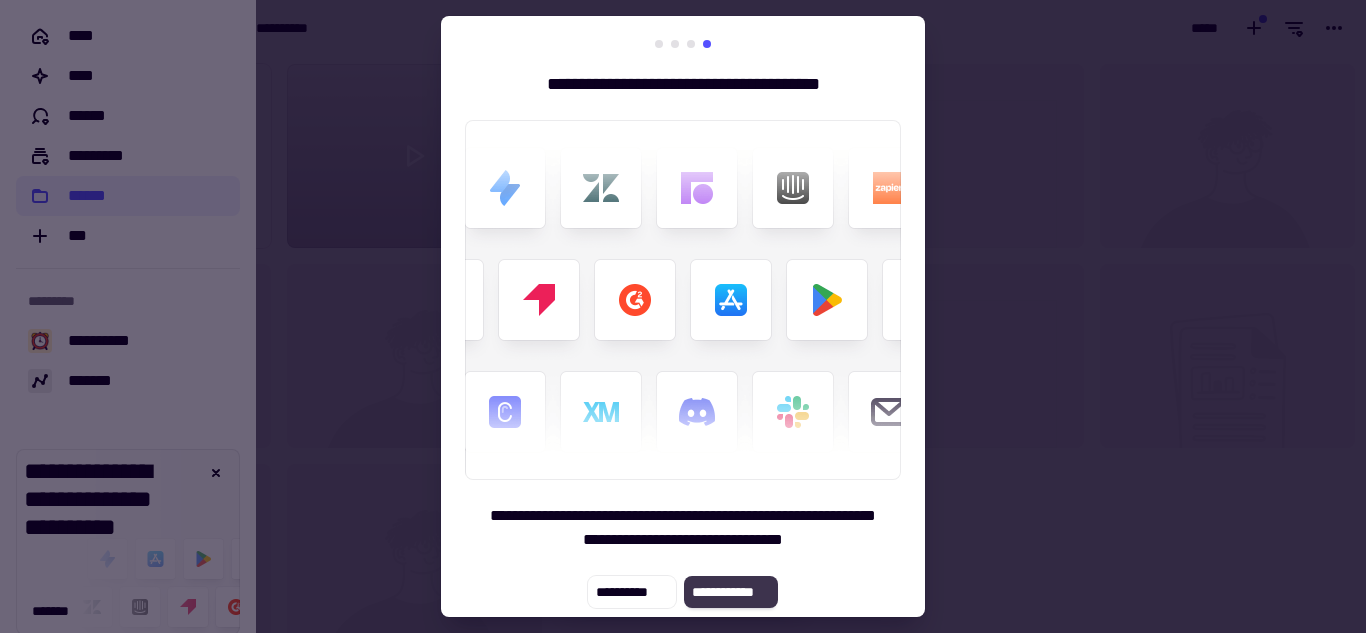click on "**********" 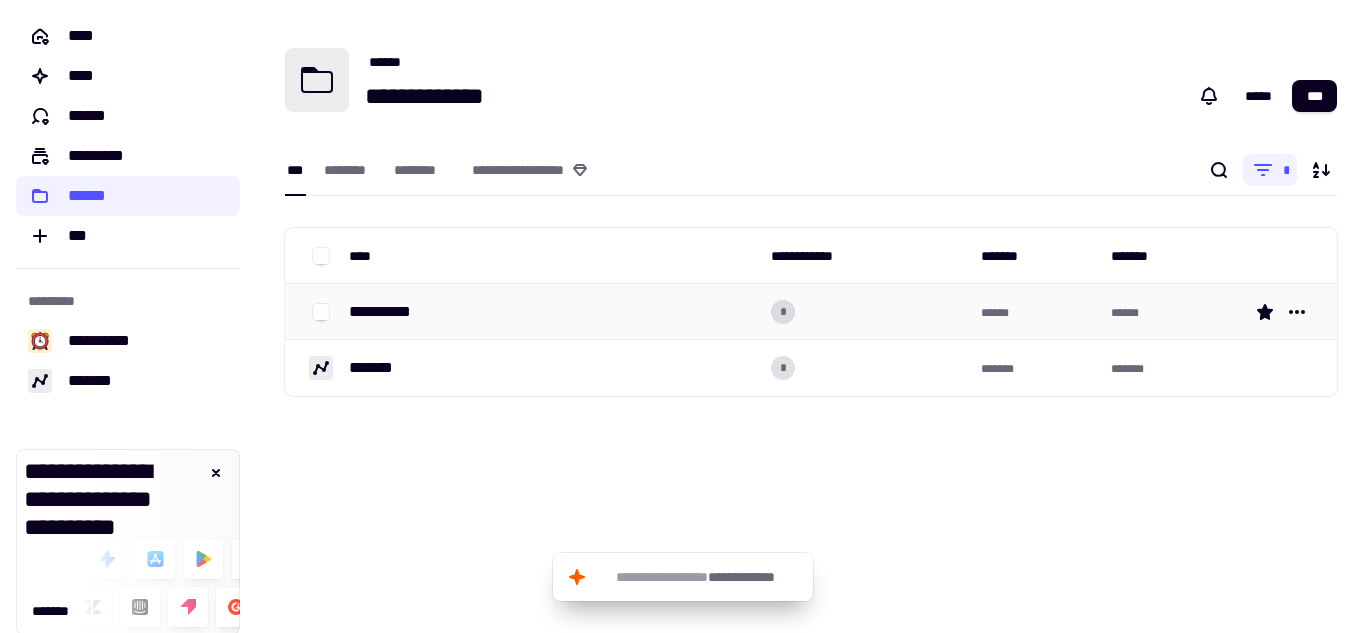 click on "**********" at bounding box center (388, 312) 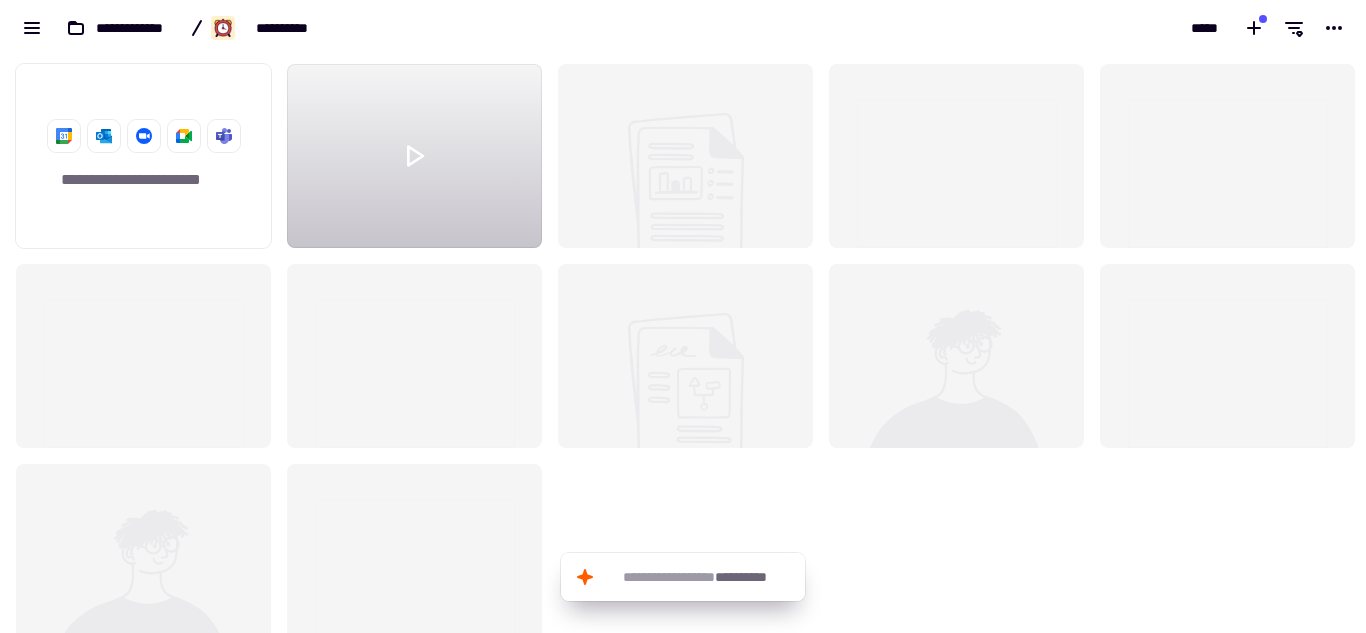 scroll, scrollTop: 16, scrollLeft: 16, axis: both 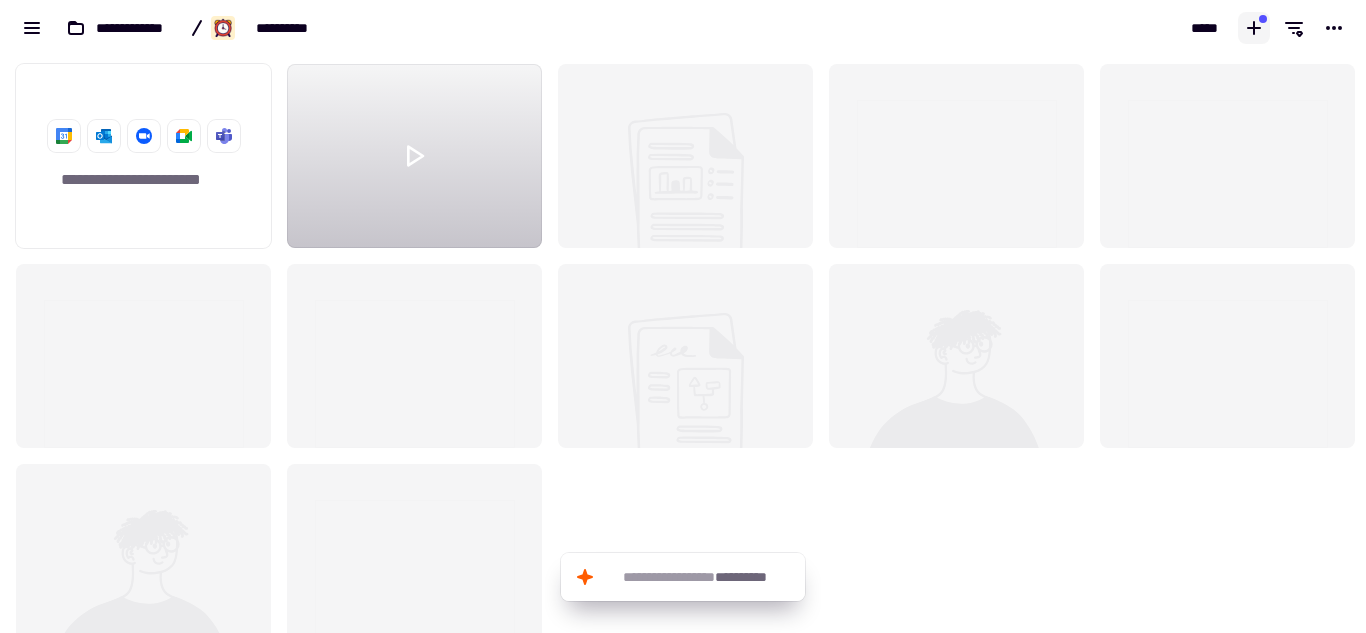 click 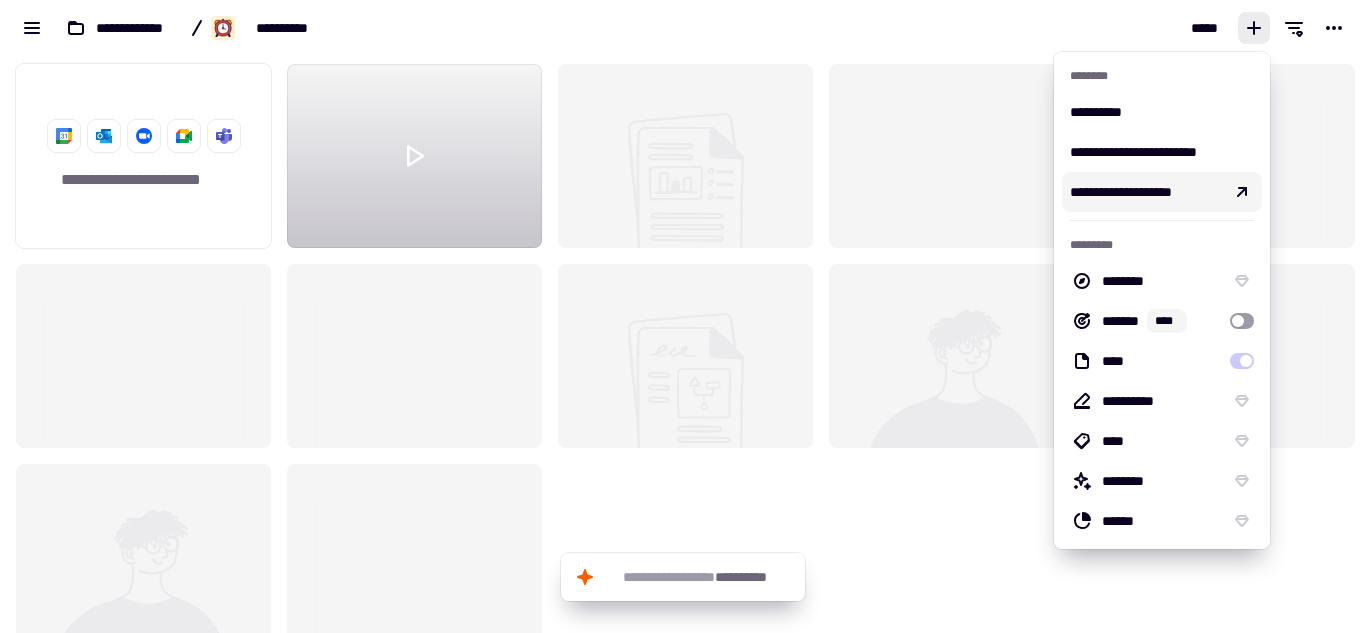 click on "**********" at bounding box center [1121, 192] 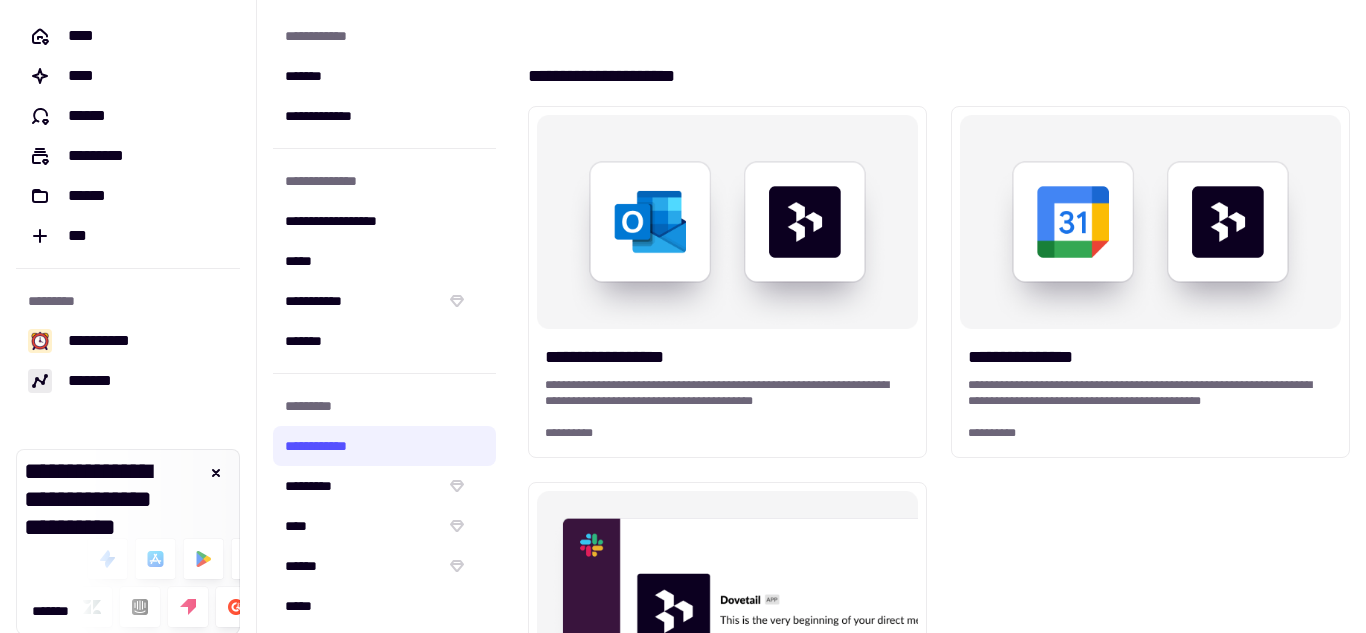 scroll, scrollTop: 668, scrollLeft: 0, axis: vertical 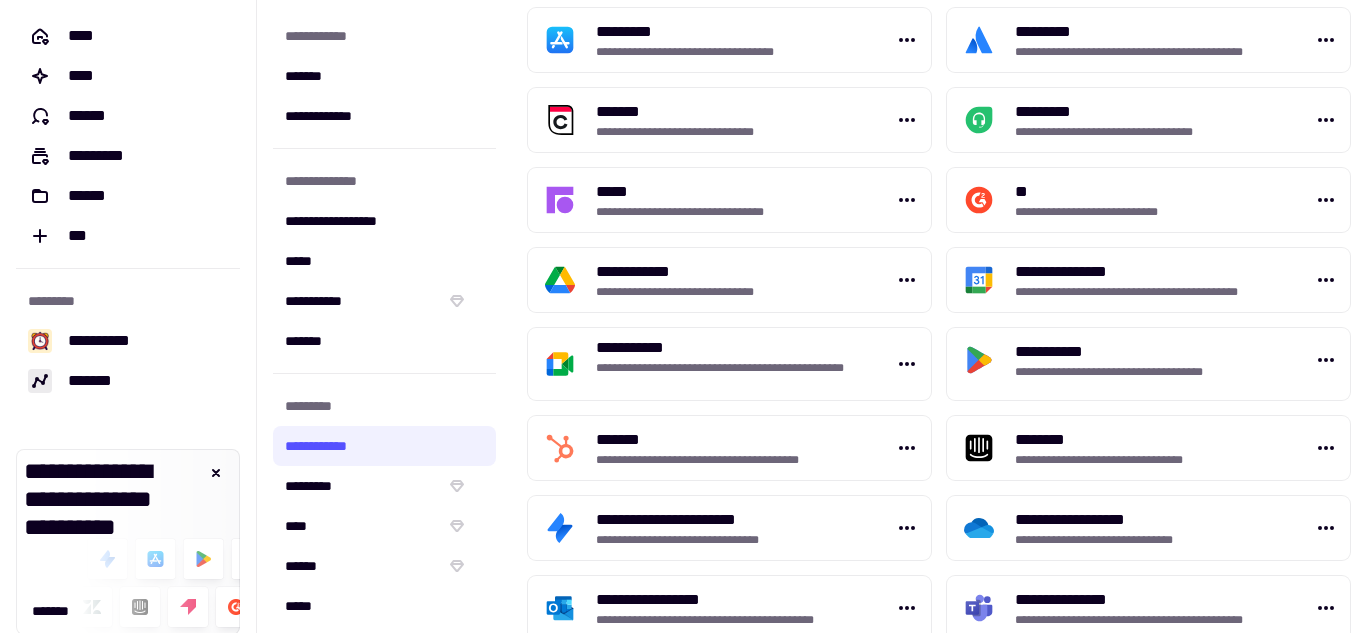 click on "**********" at bounding box center (1159, 352) 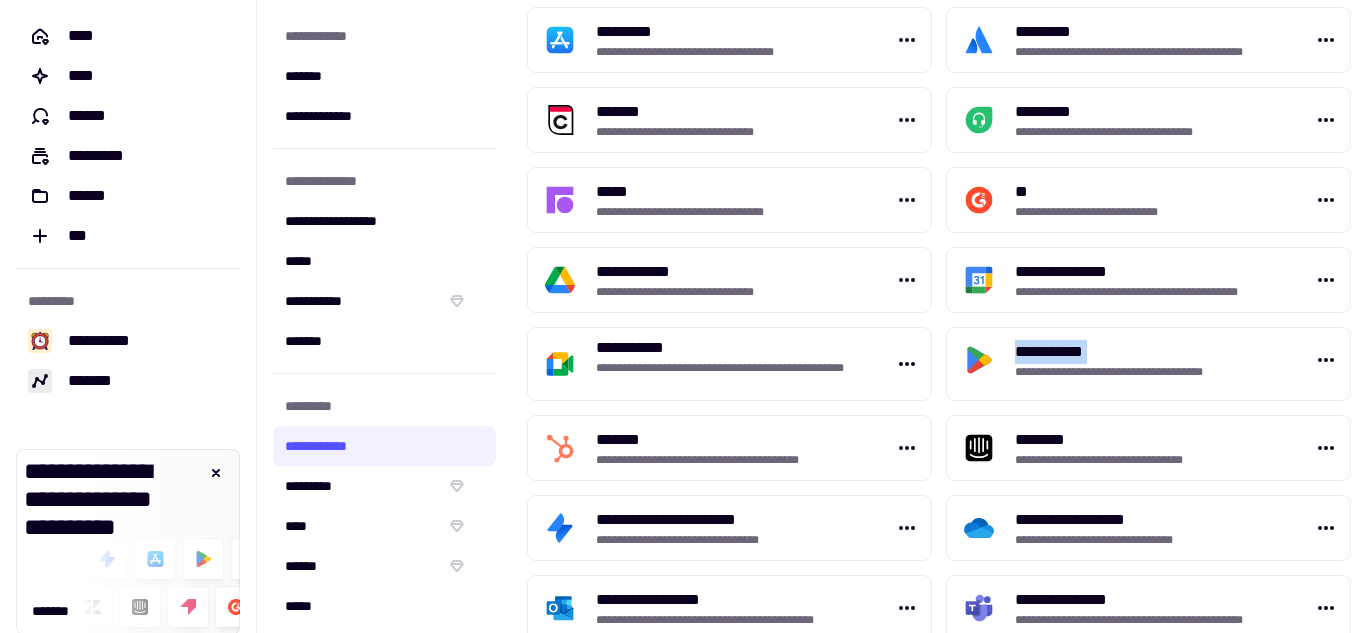 drag, startPoint x: 978, startPoint y: 347, endPoint x: 1292, endPoint y: 342, distance: 314.0398 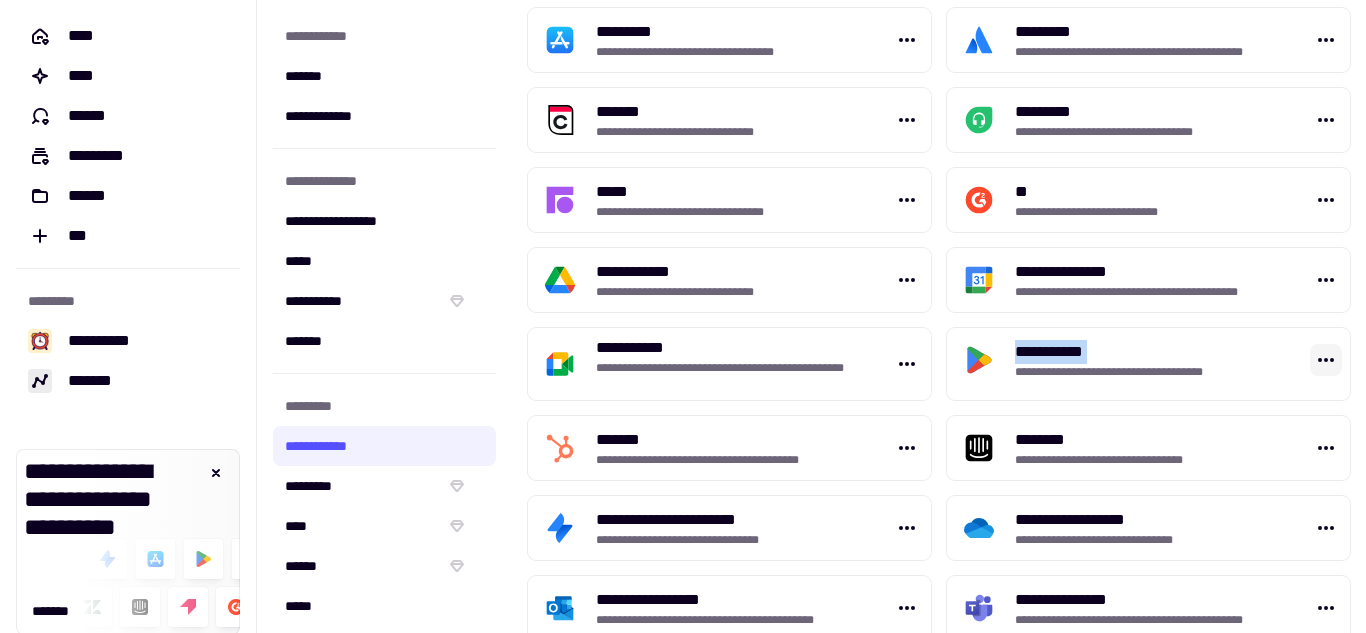 click 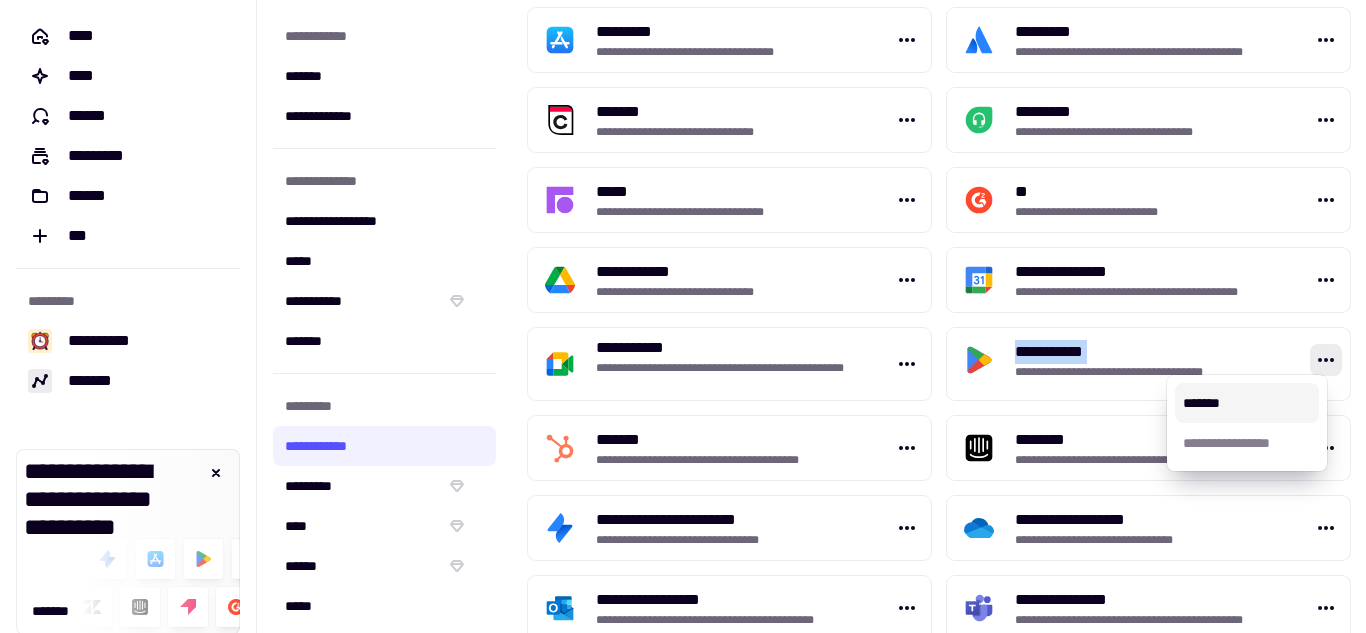 click on "*******" at bounding box center [1247, 403] 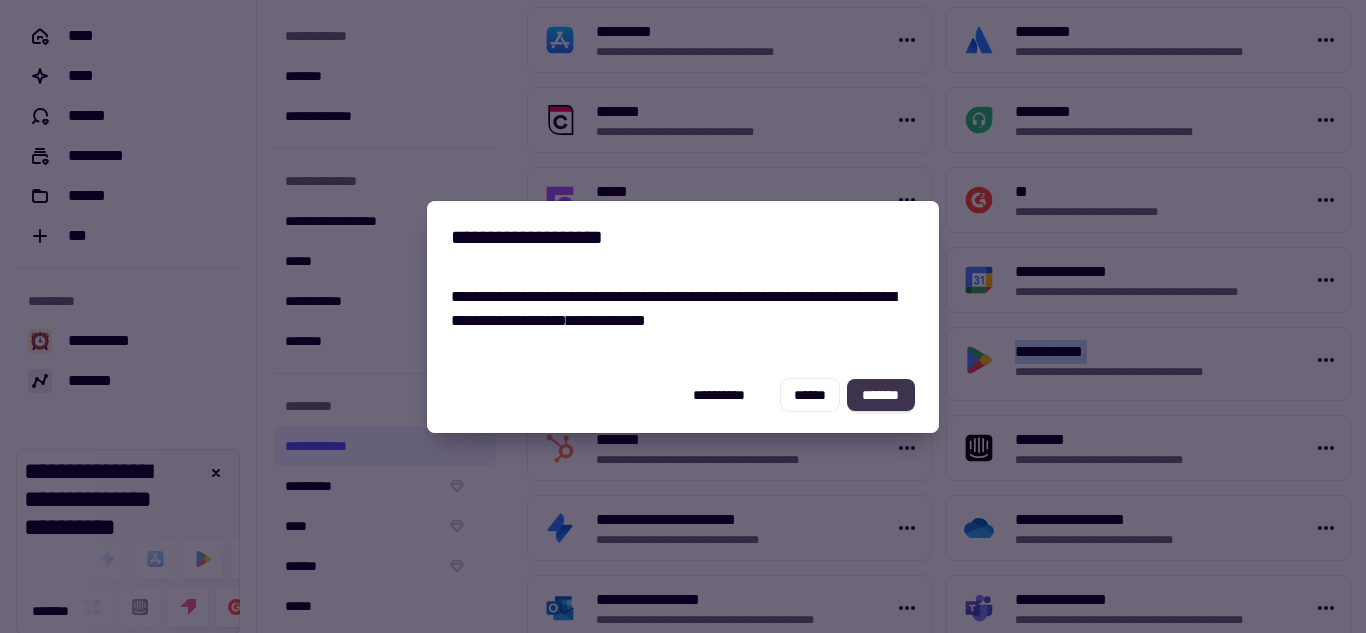 click on "*******" 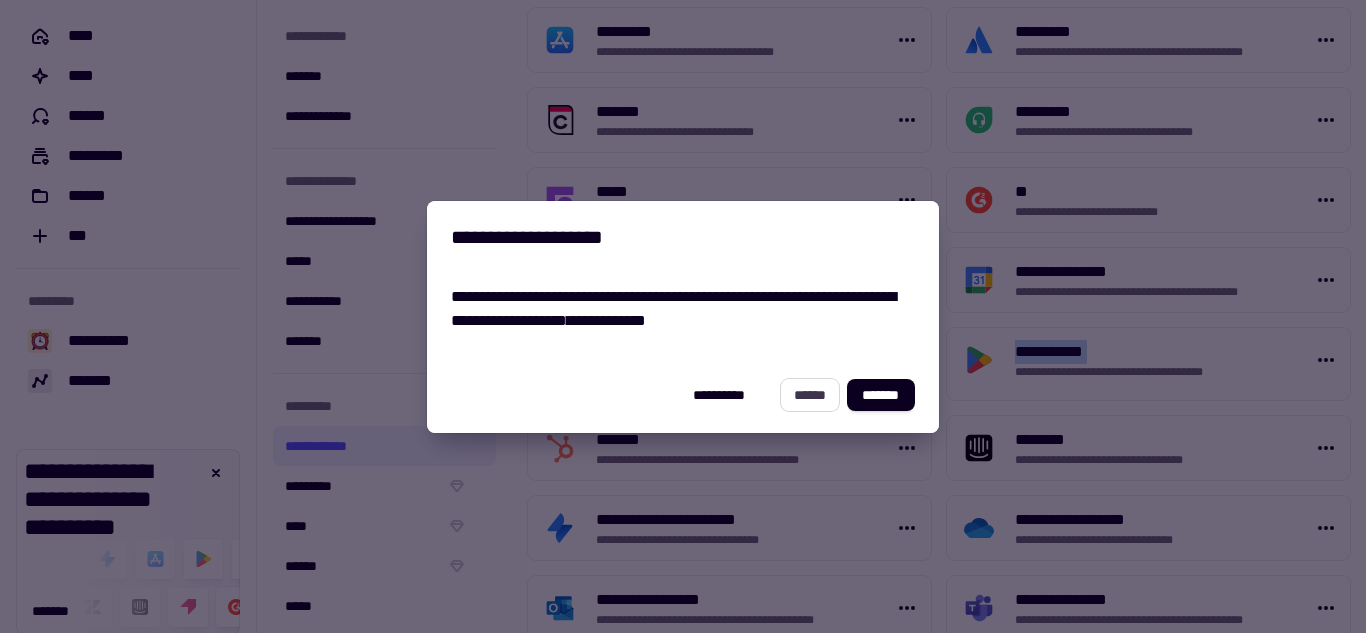 click on "******" 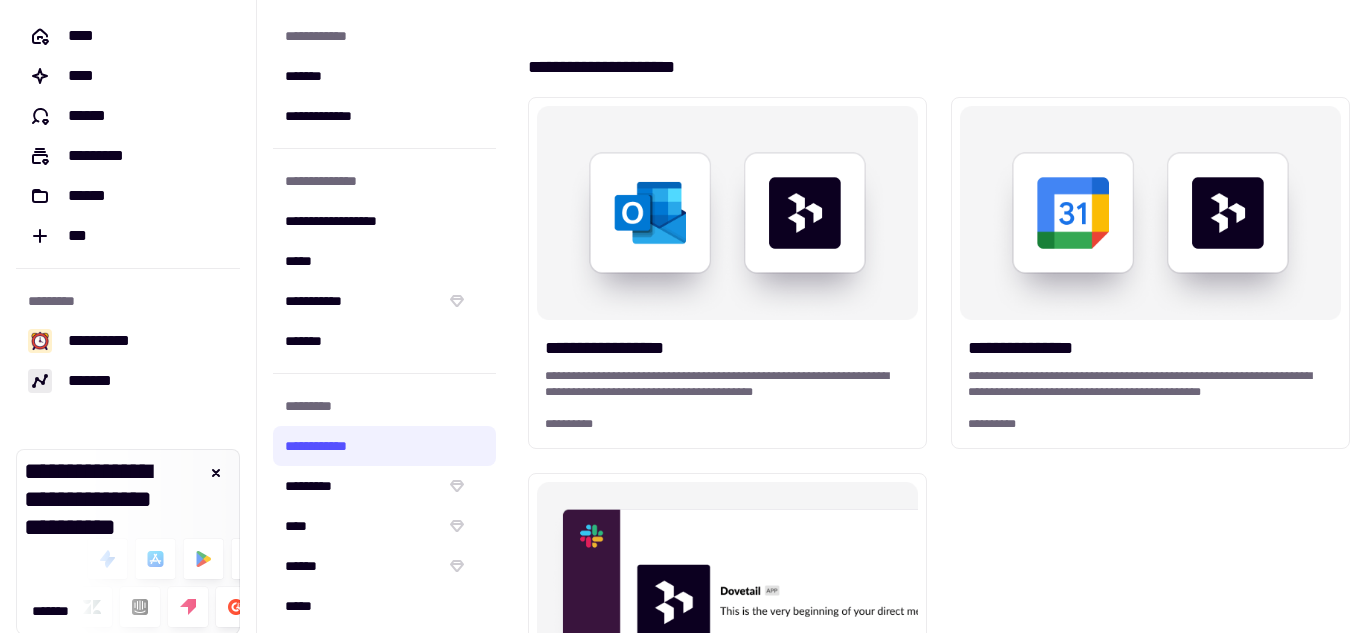 scroll, scrollTop: 0, scrollLeft: 0, axis: both 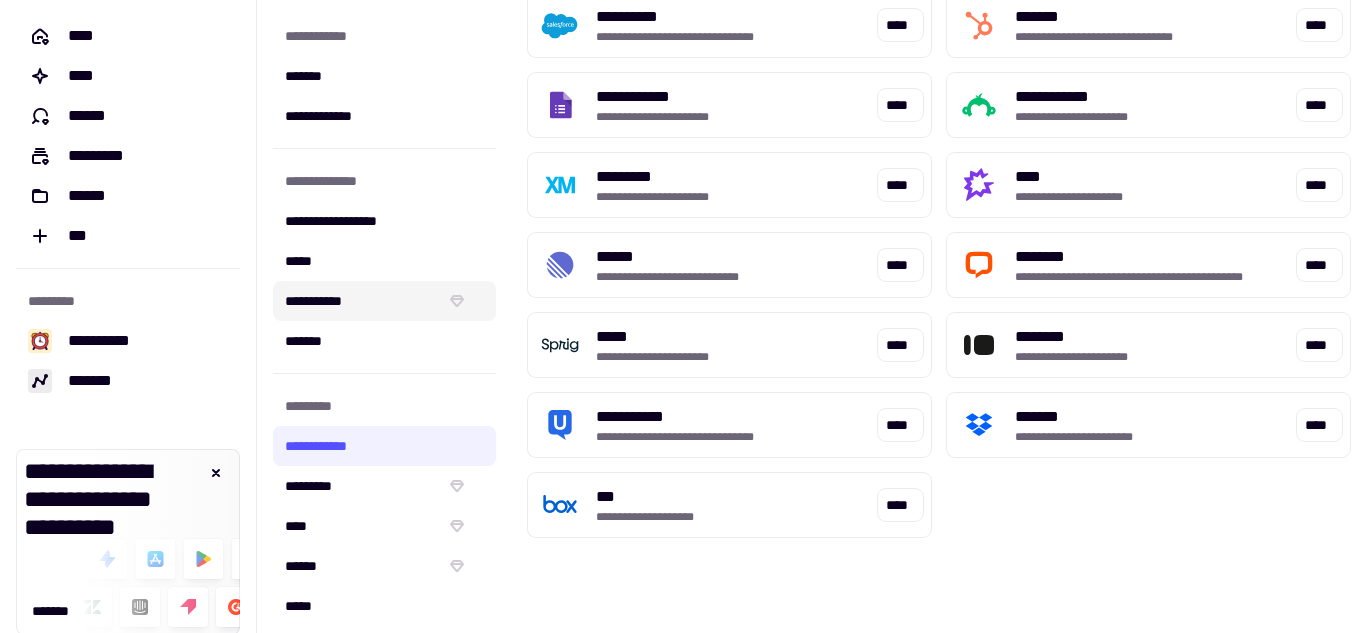 click on "**********" 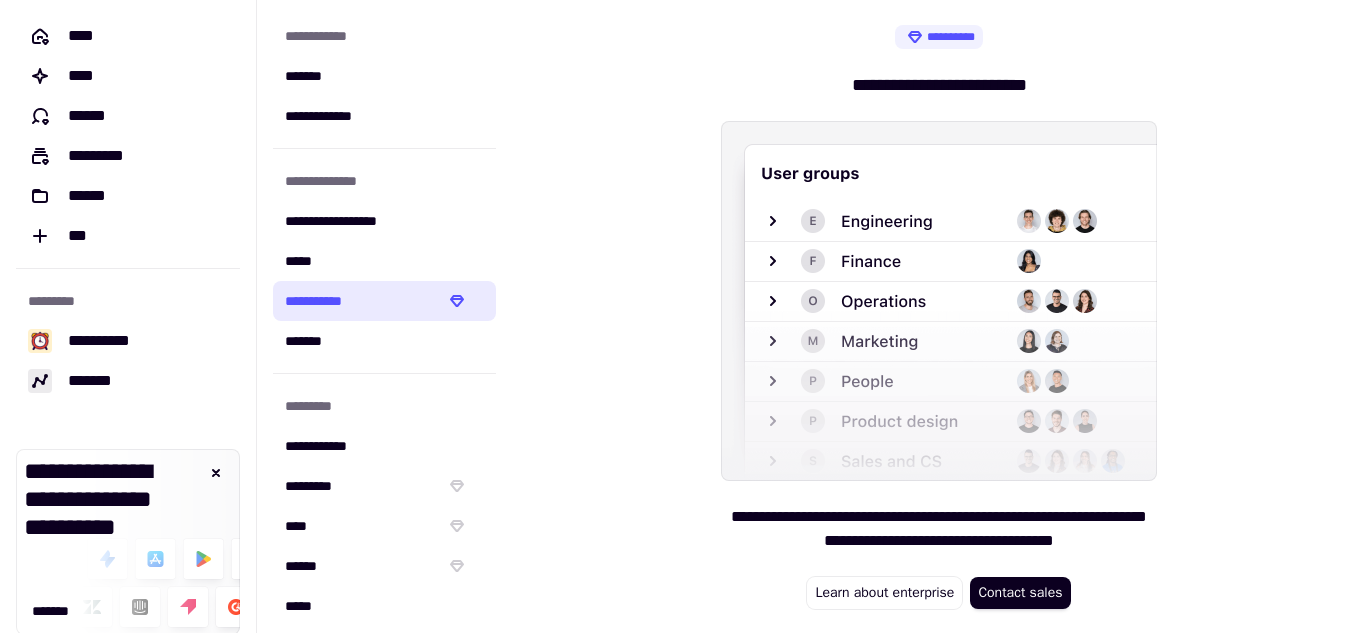 scroll, scrollTop: 0, scrollLeft: 0, axis: both 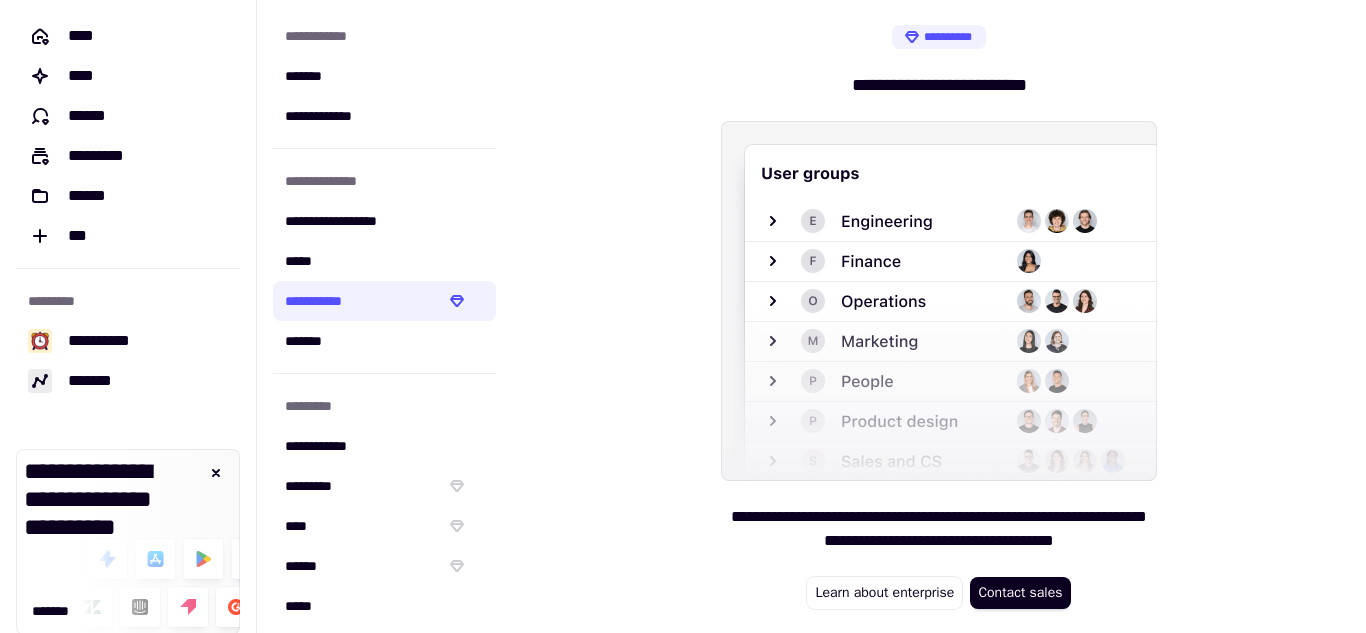 click on "**********" at bounding box center [939, 85] 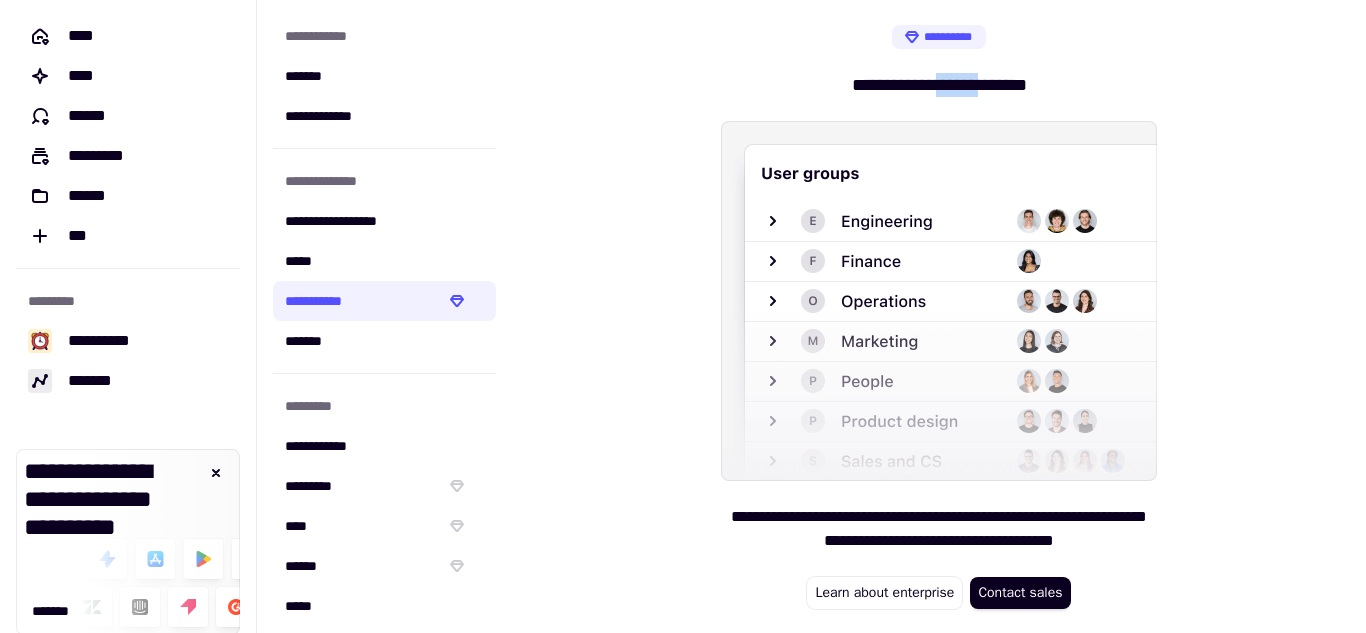click on "**********" at bounding box center (939, 85) 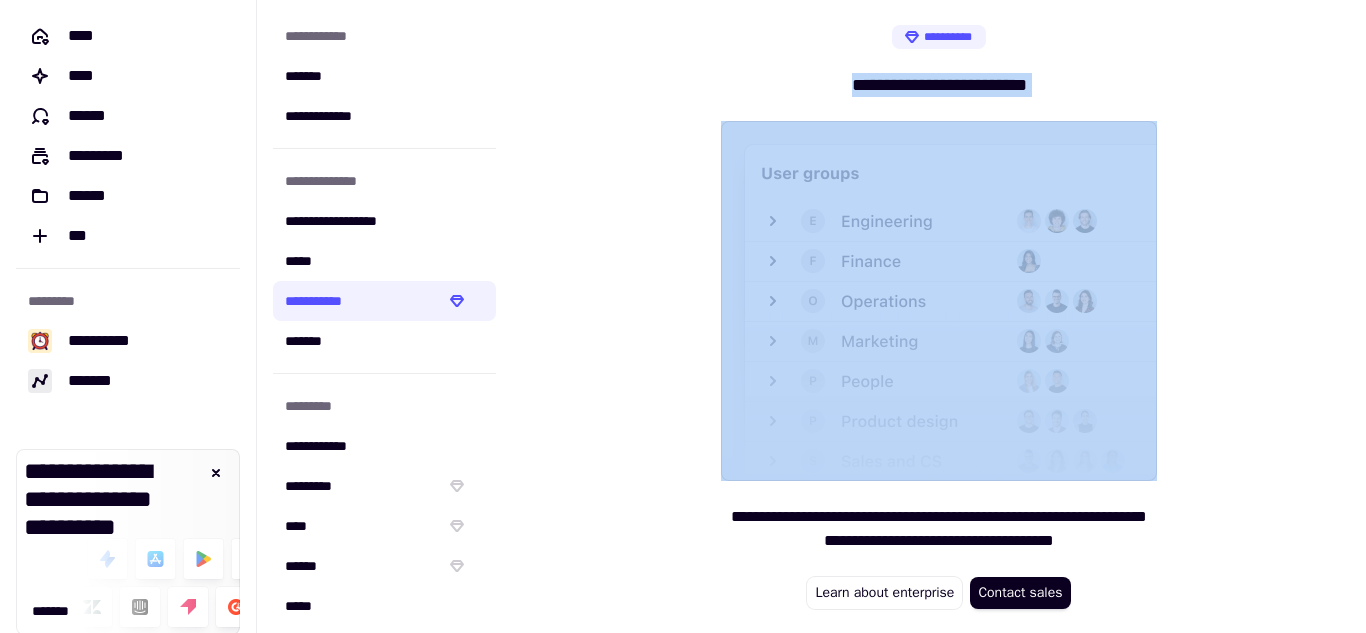 click on "**********" at bounding box center [939, 85] 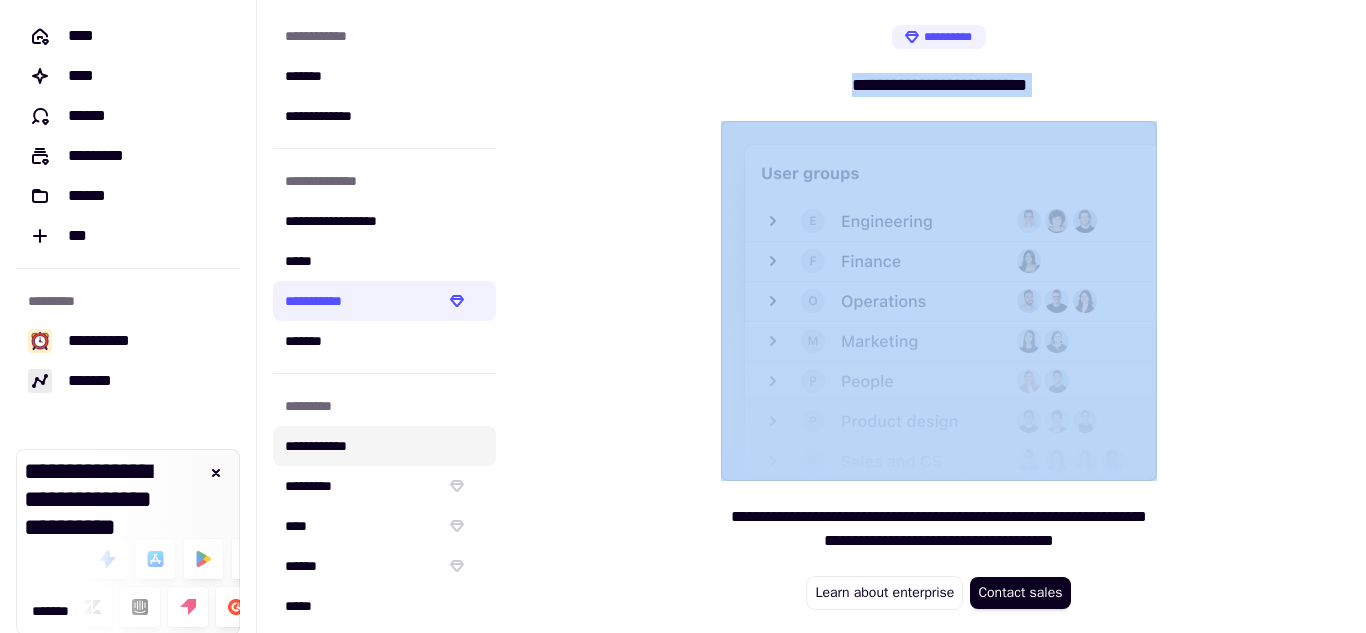 click on "**********" 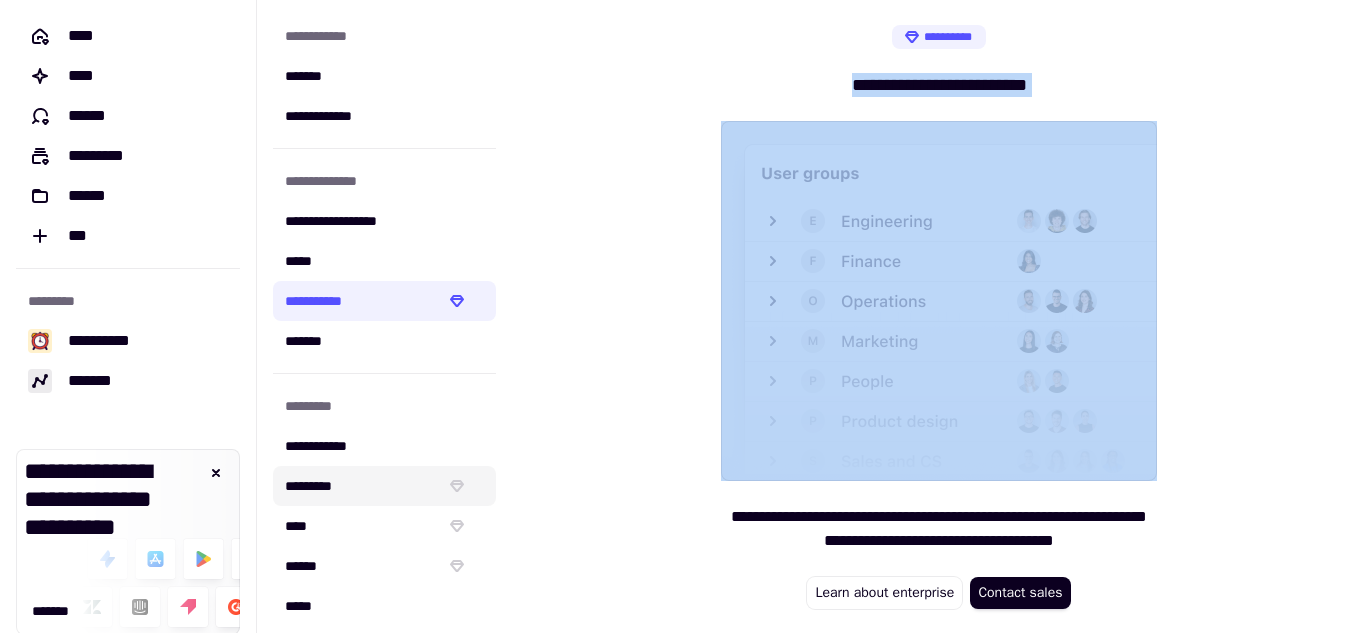 click on "*********" 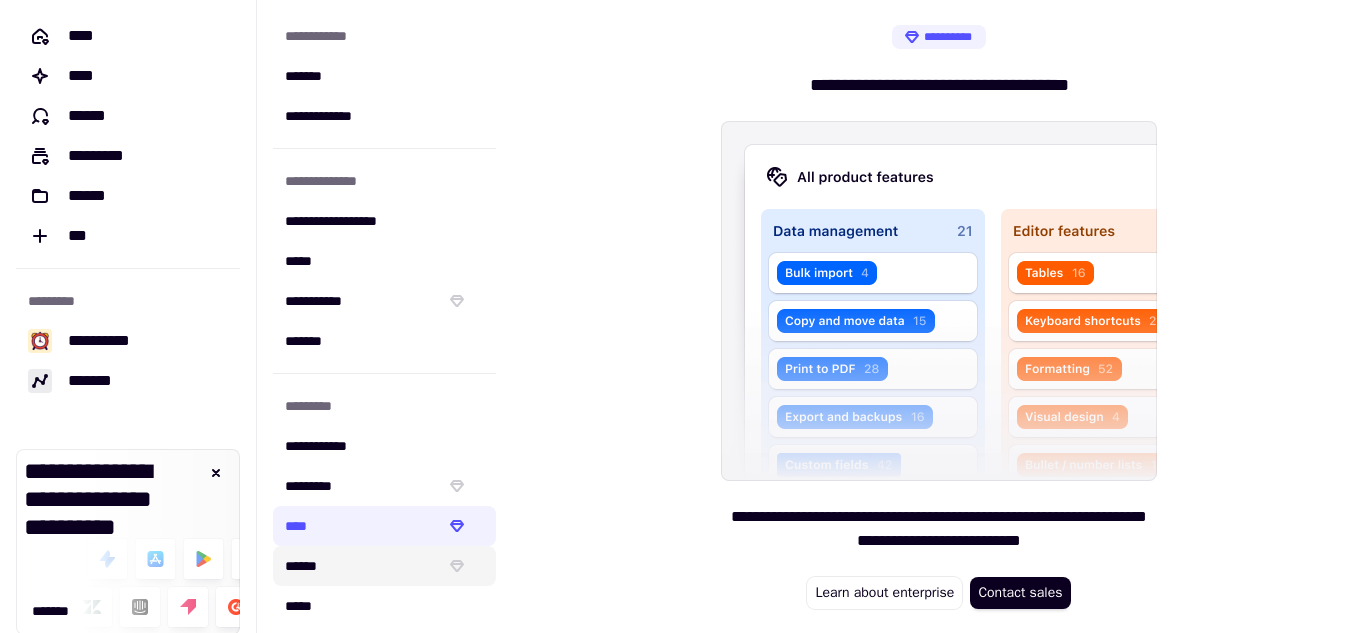 click on "******" 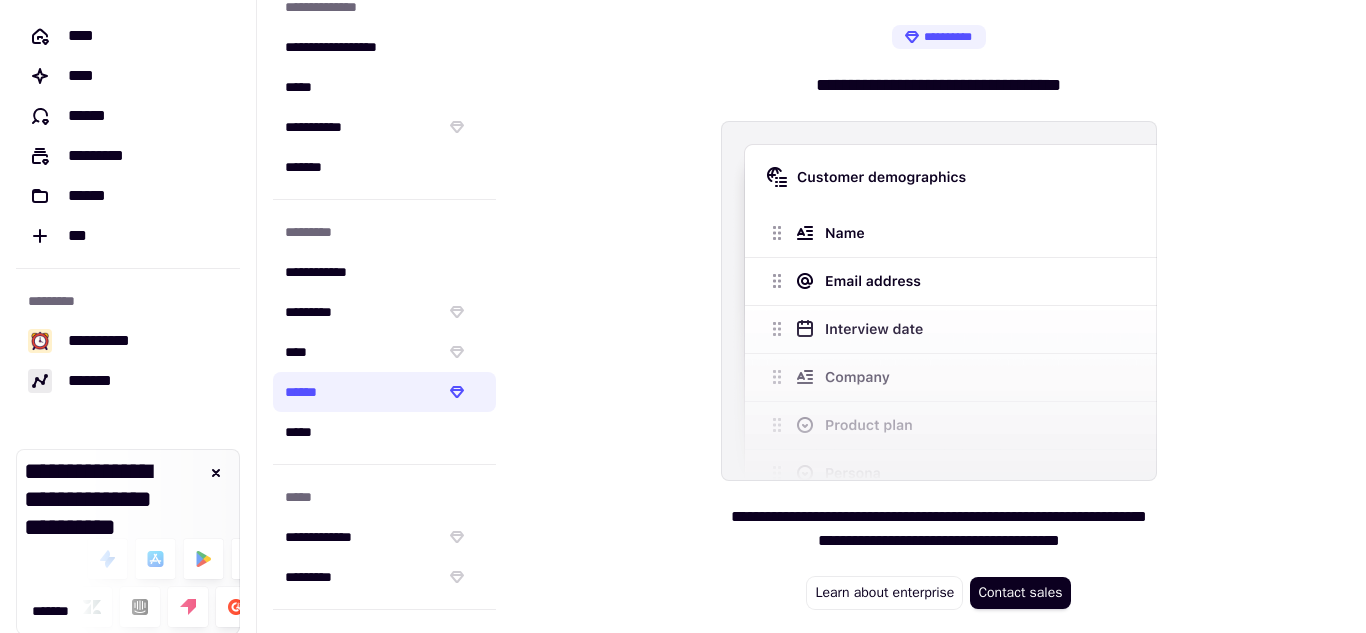 scroll, scrollTop: 240, scrollLeft: 0, axis: vertical 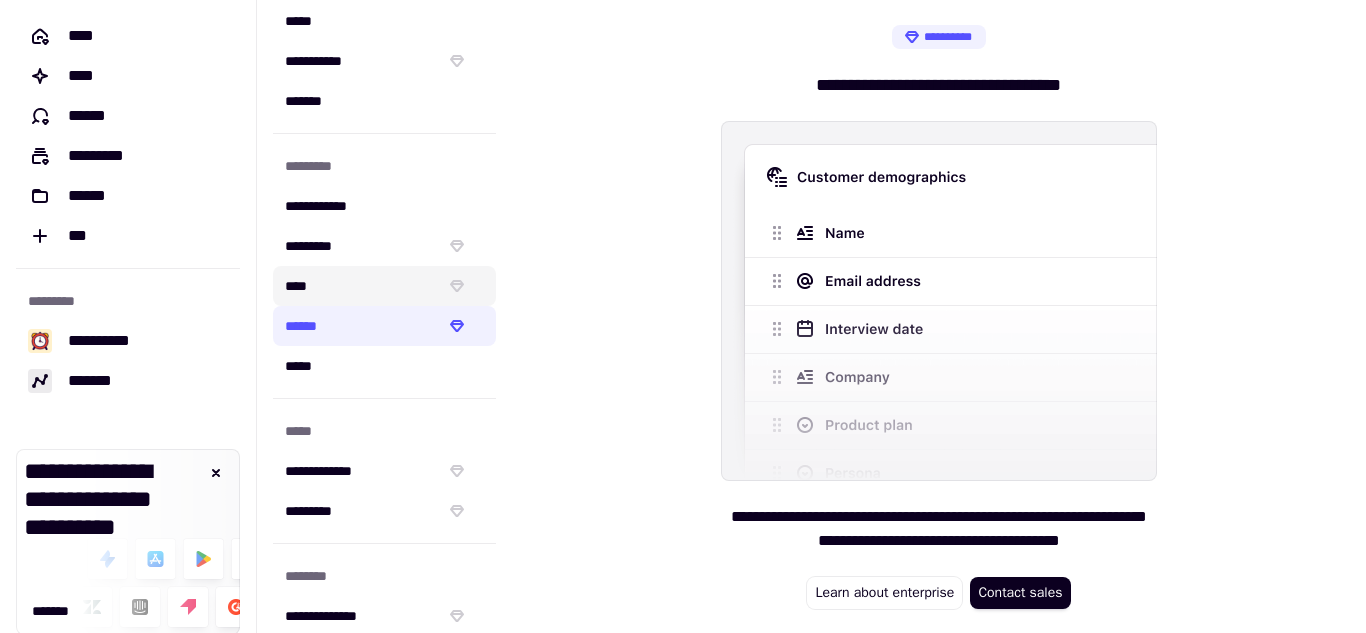 click on "****" 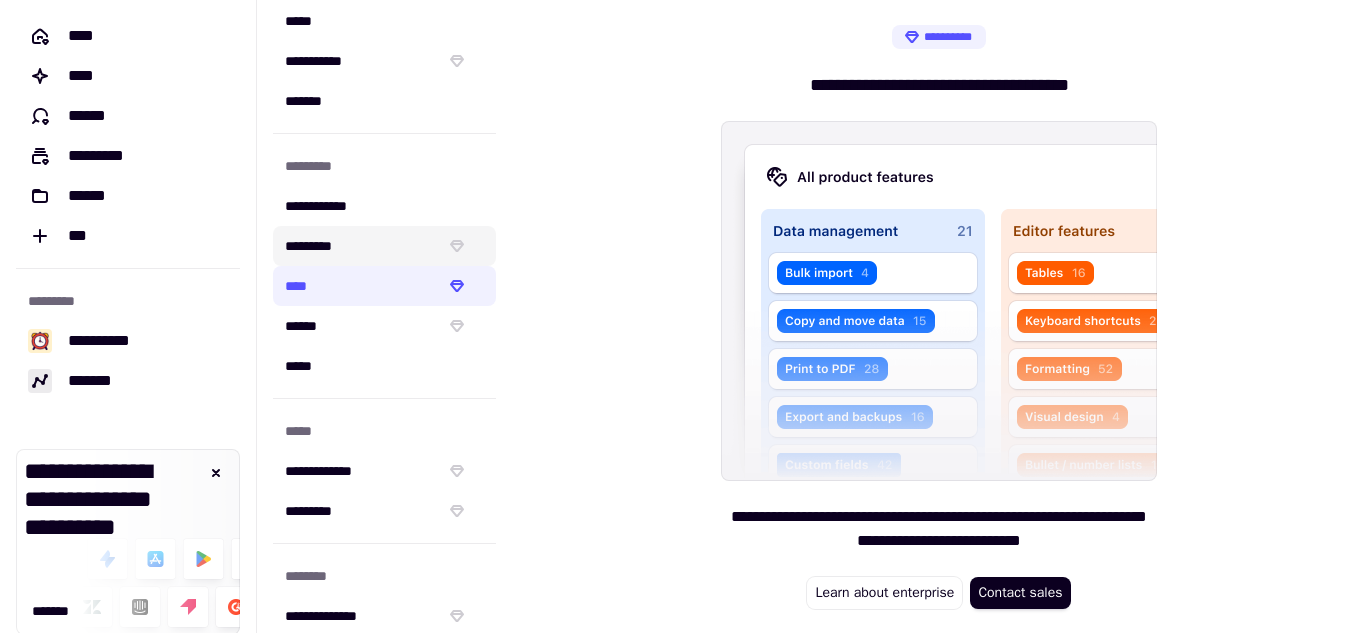 click on "*********" 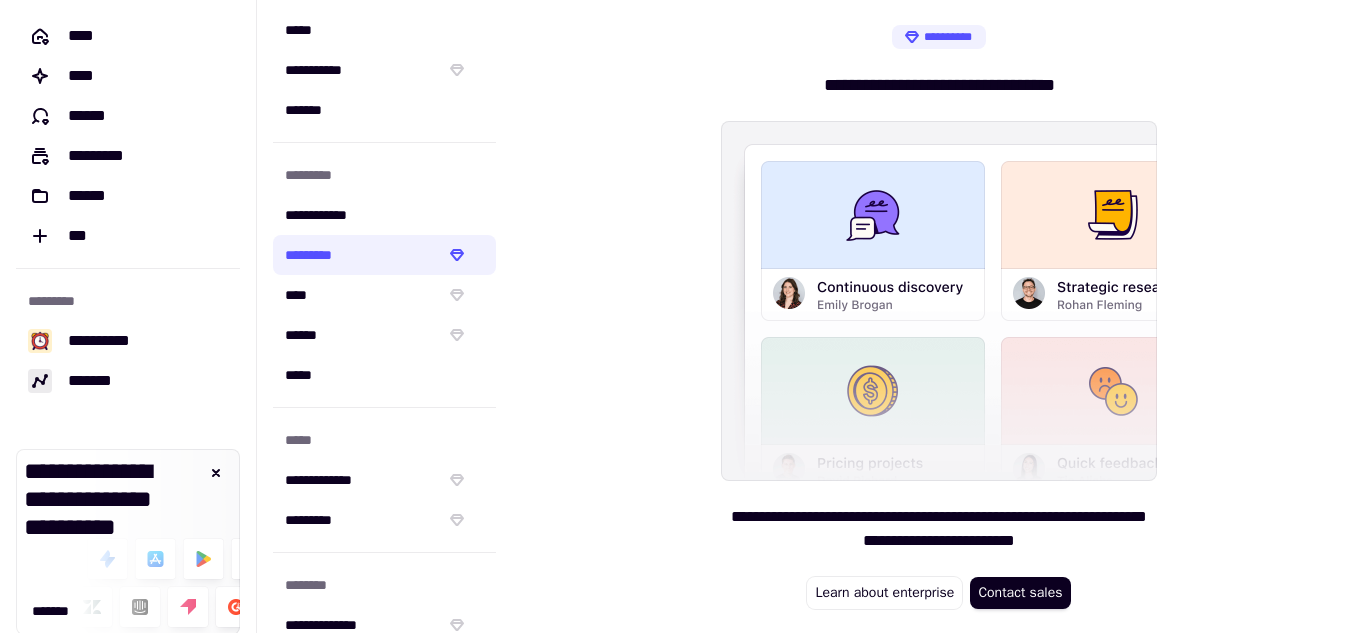 scroll, scrollTop: 235, scrollLeft: 0, axis: vertical 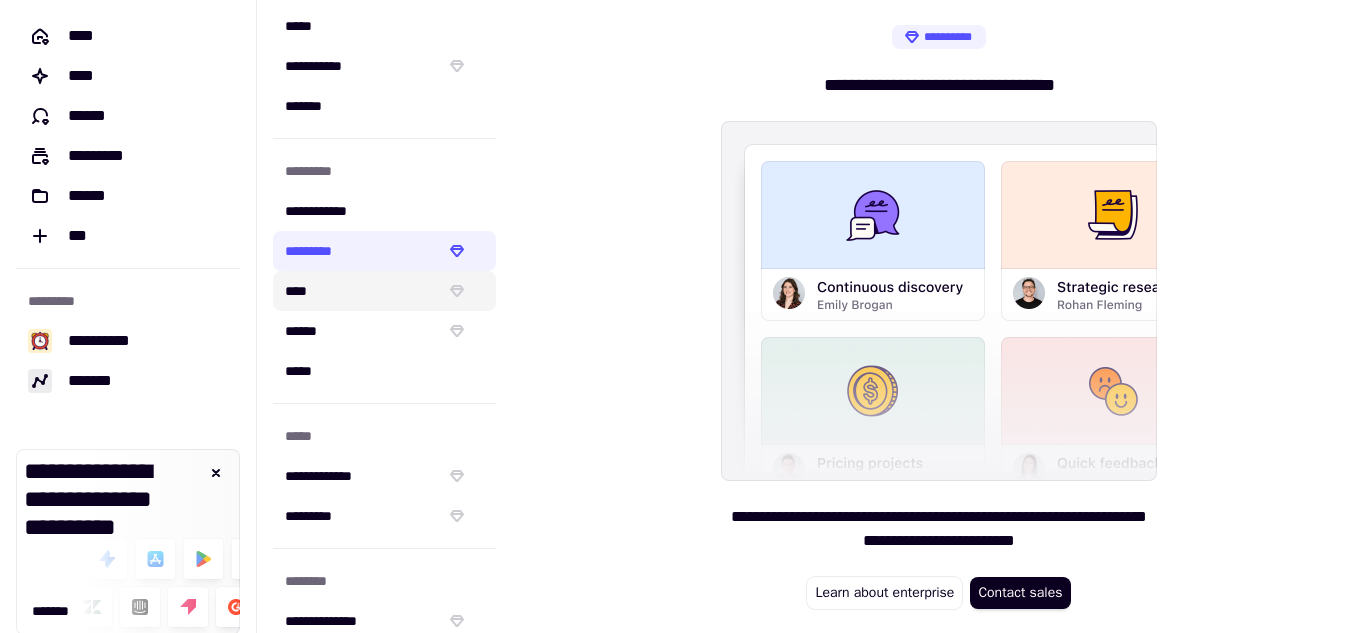click on "****" 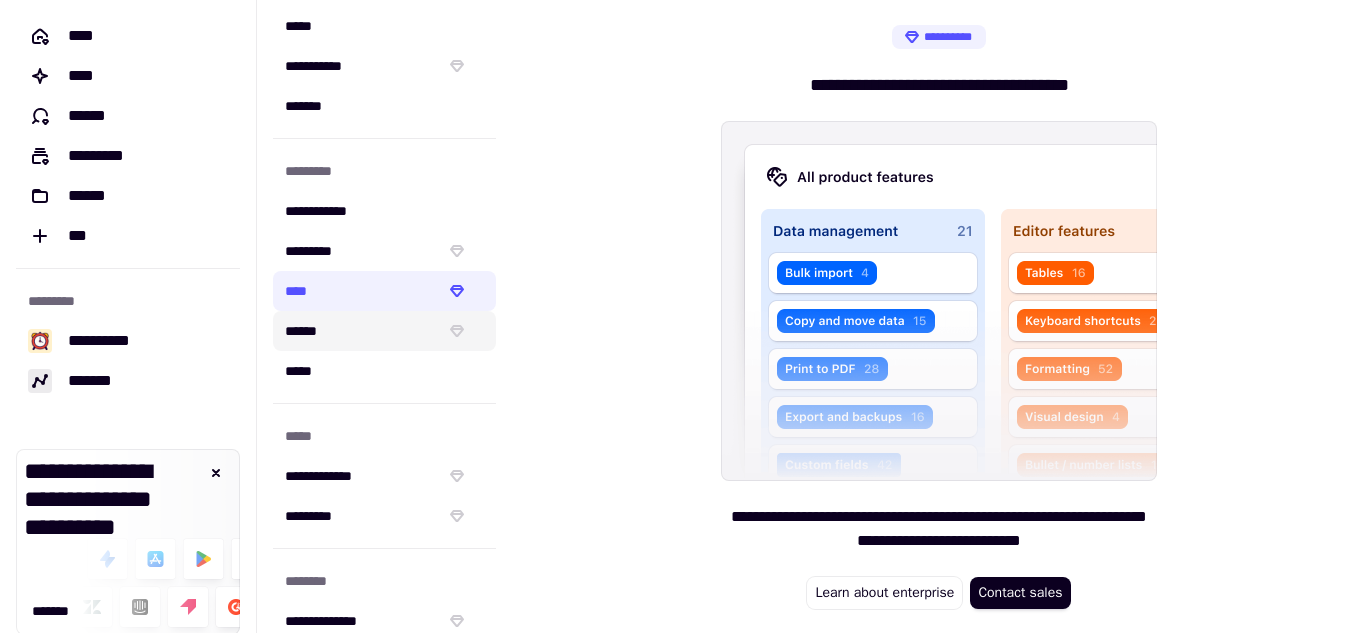 click on "******" 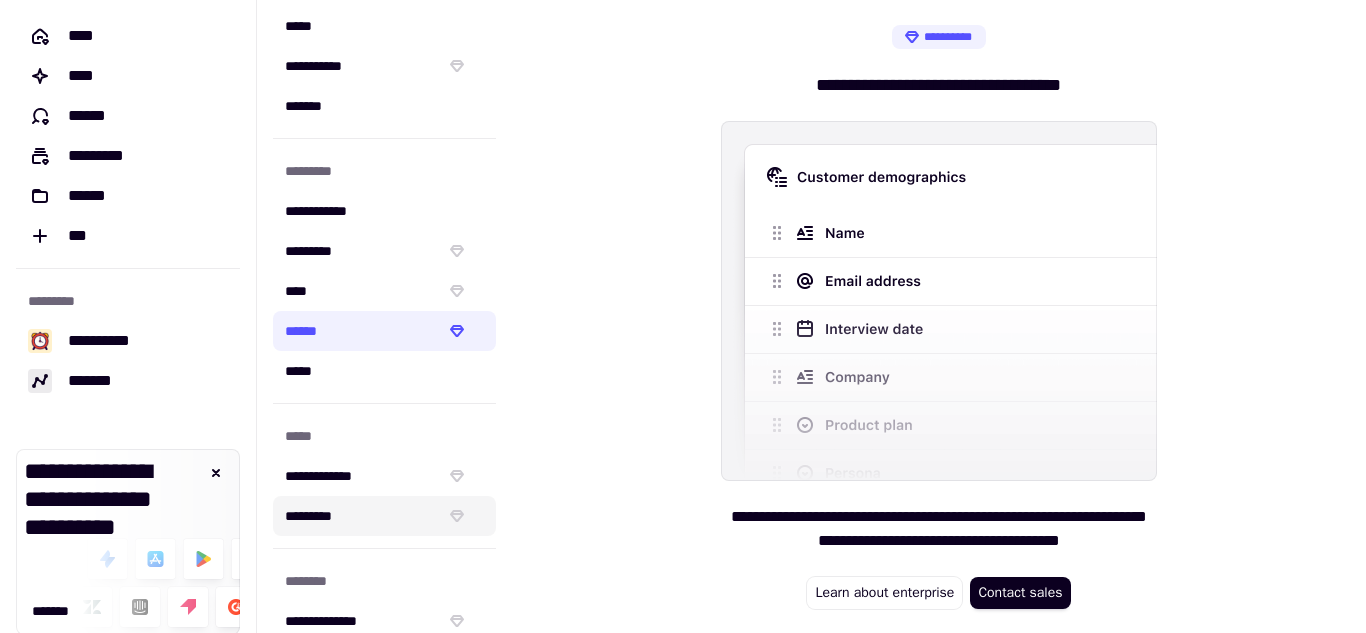 click on "*********" 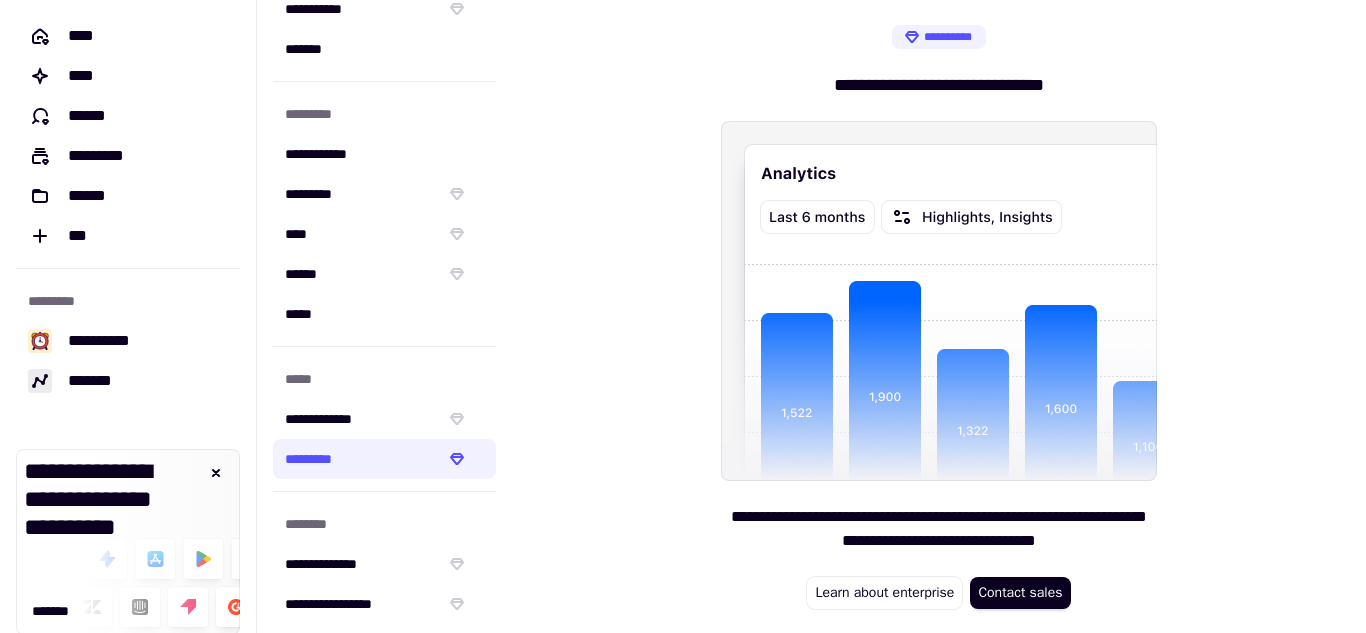 scroll, scrollTop: 339, scrollLeft: 0, axis: vertical 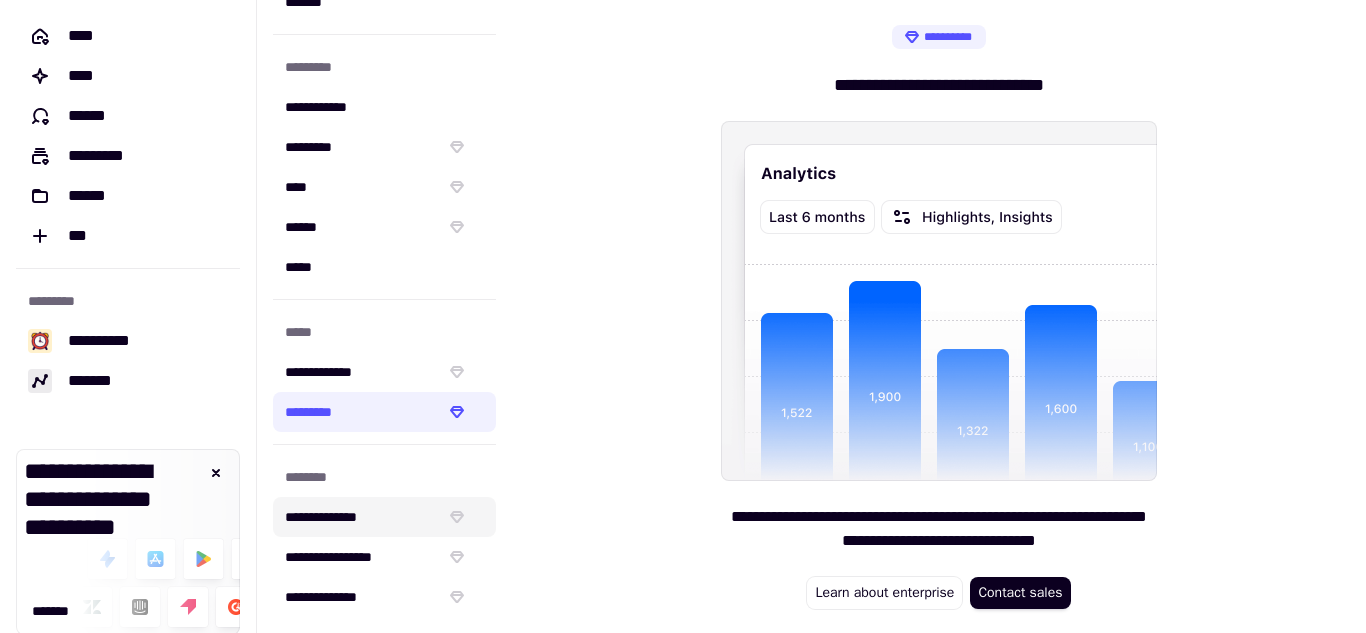 click on "**********" 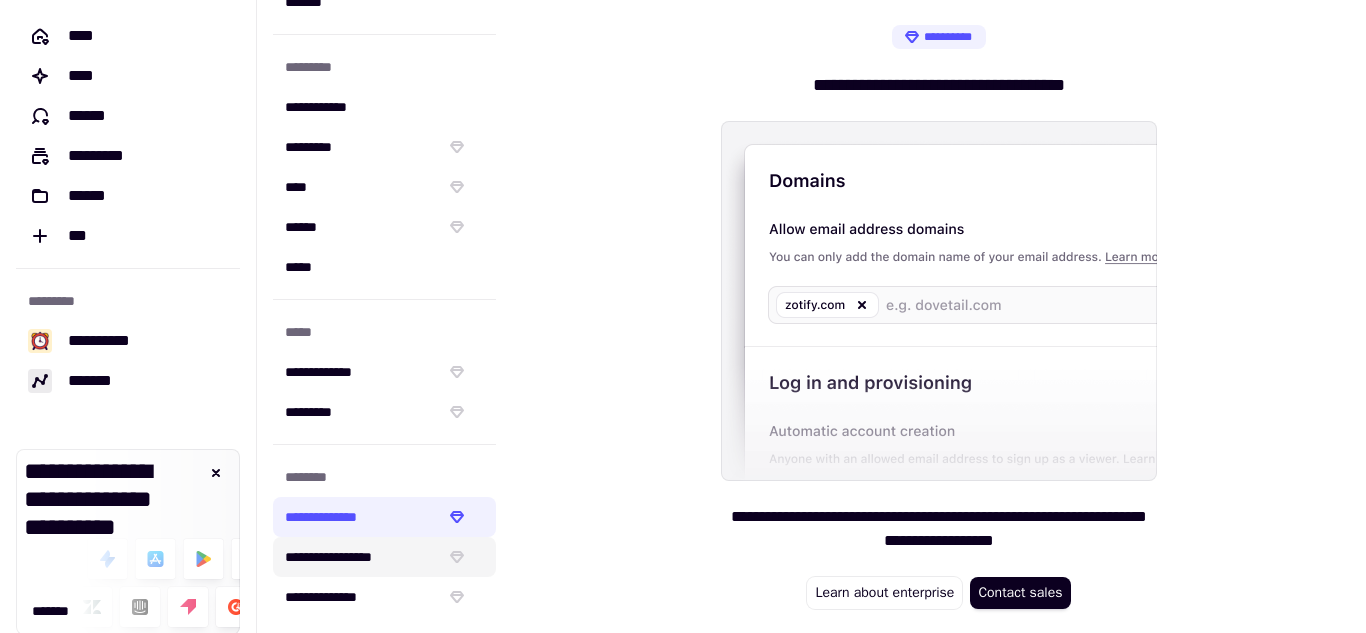 click on "**********" 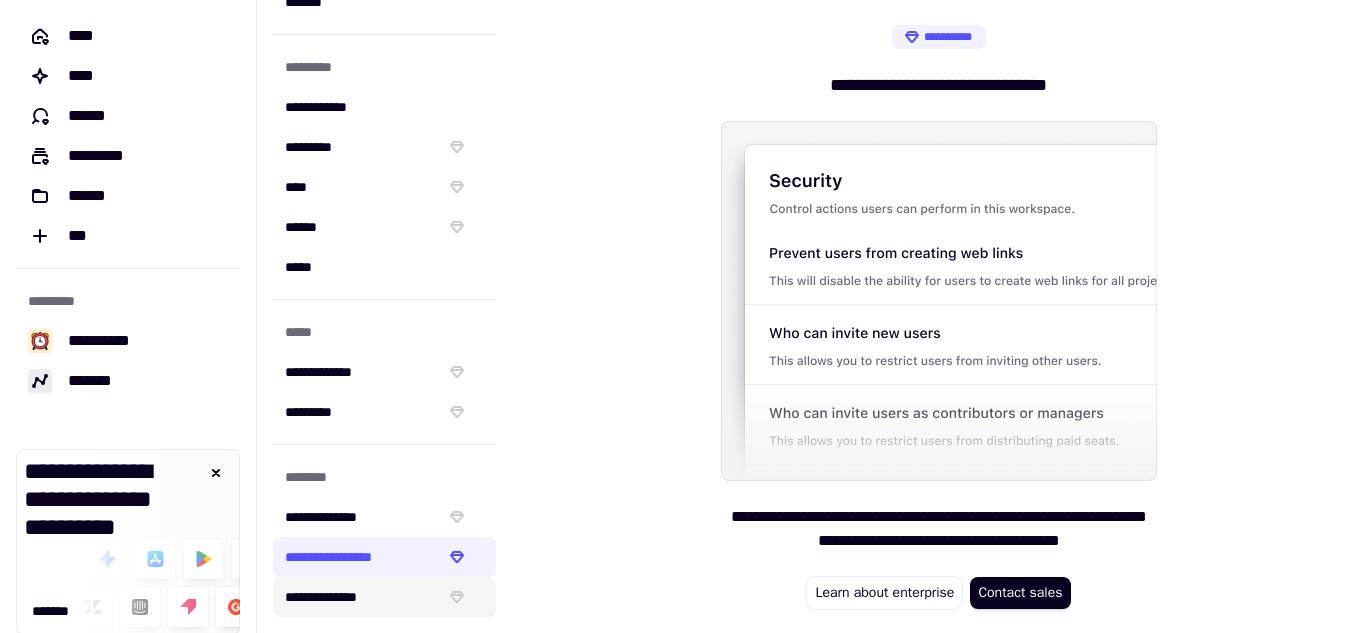click on "**********" 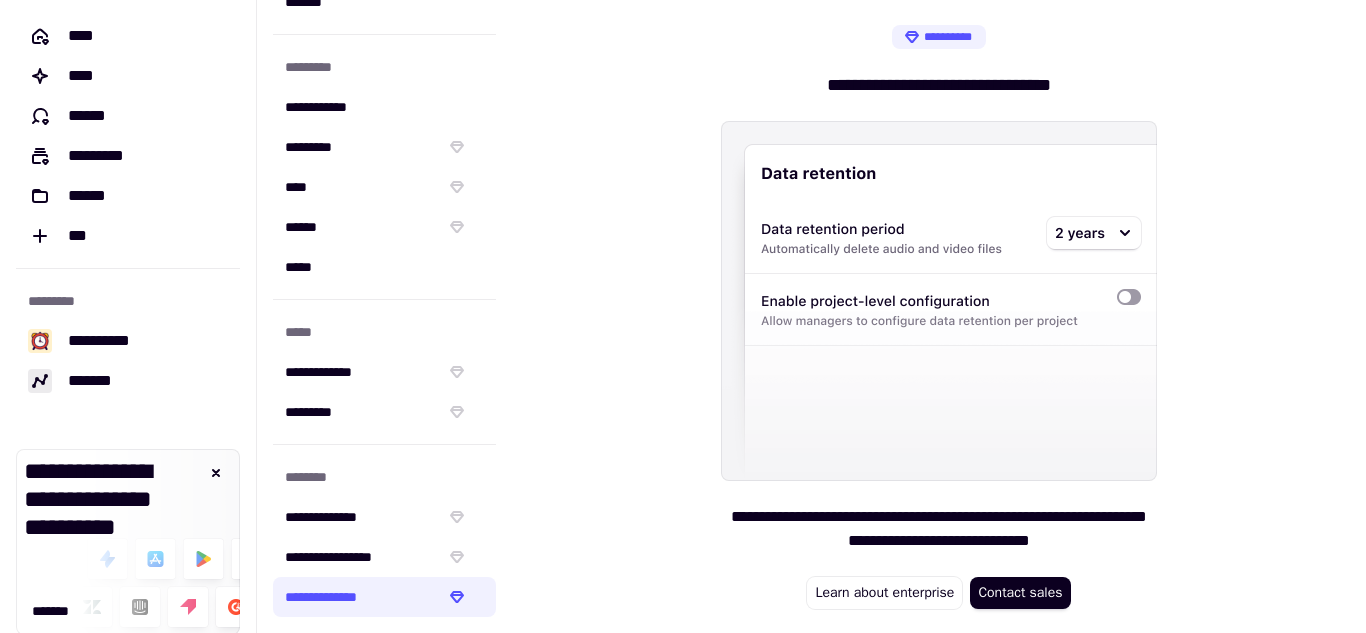 drag, startPoint x: 257, startPoint y: 316, endPoint x: 268, endPoint y: 105, distance: 211.28653 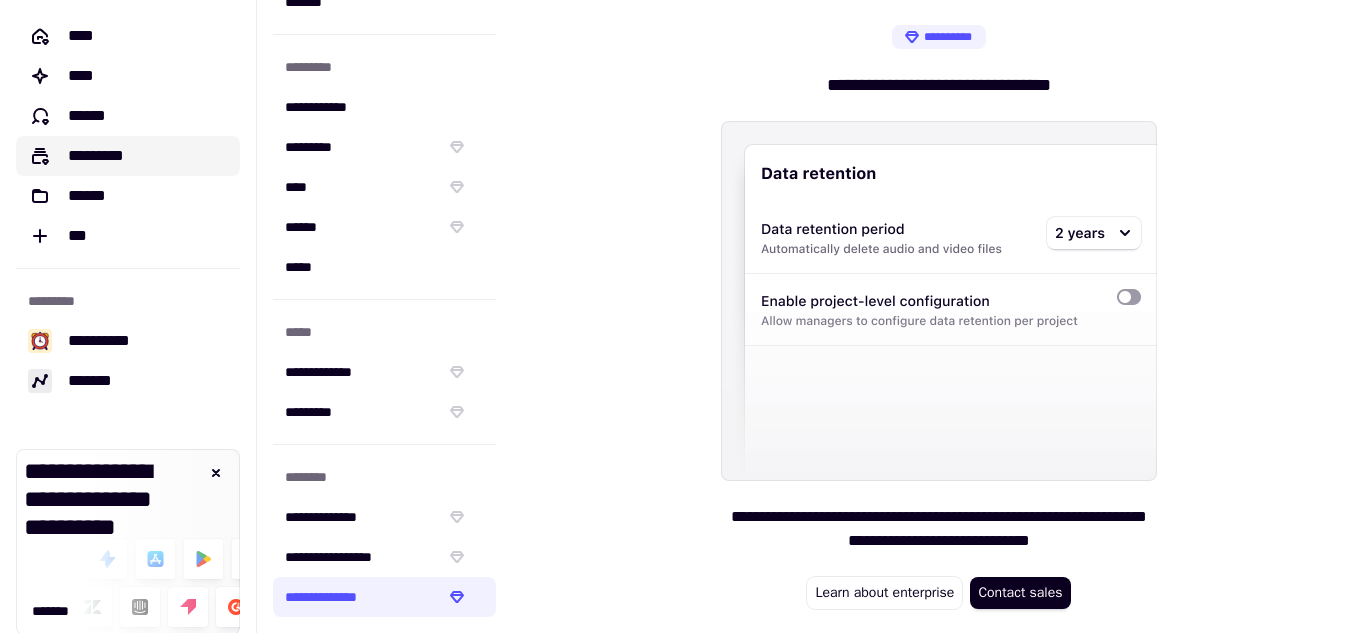 click on "*********" 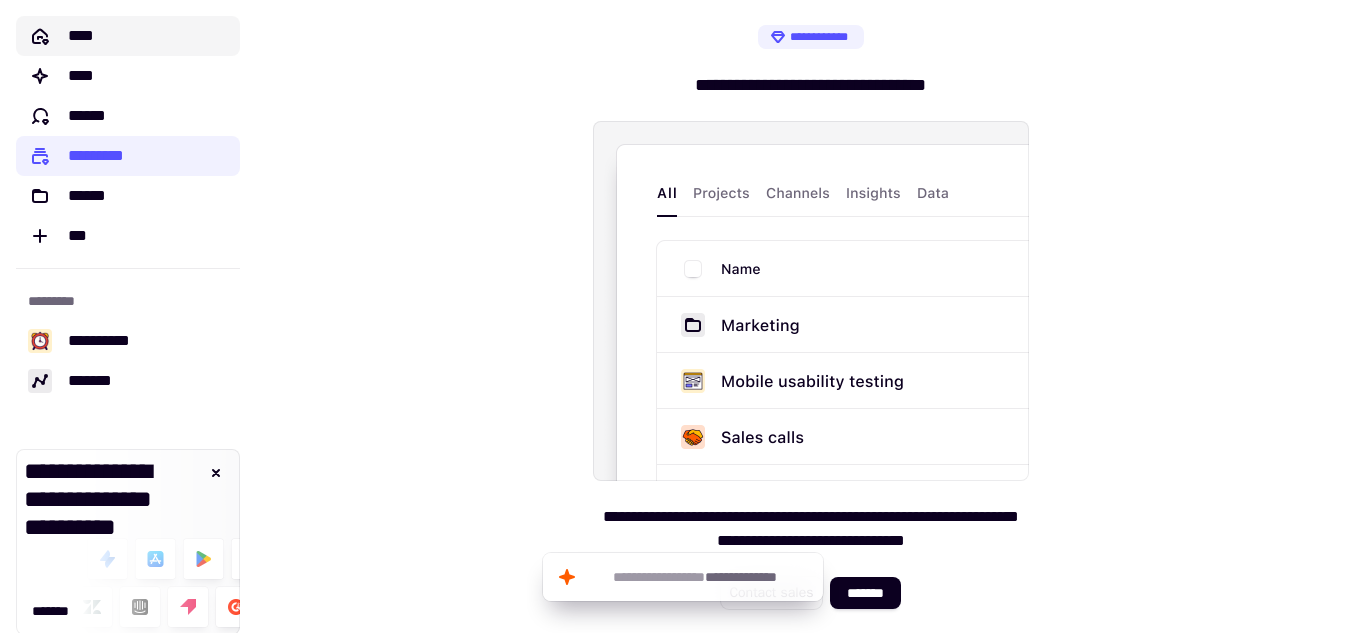 click on "****" 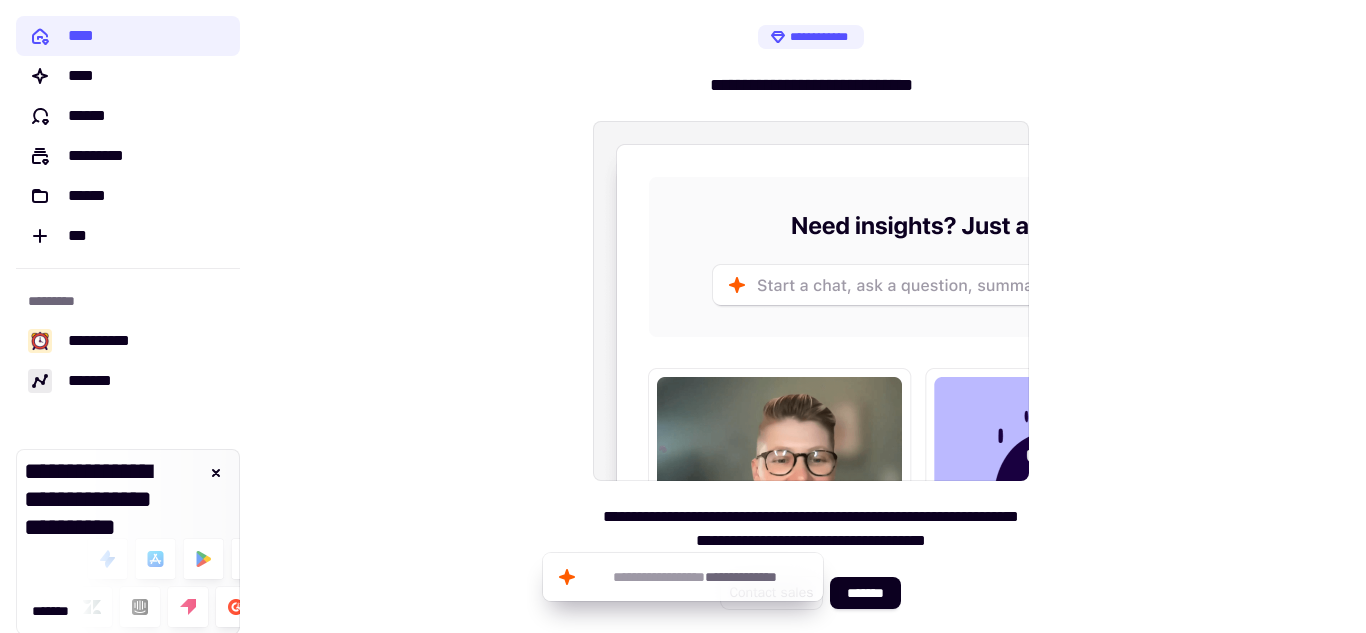 drag, startPoint x: 1365, startPoint y: 113, endPoint x: 1365, endPoint y: 346, distance: 233 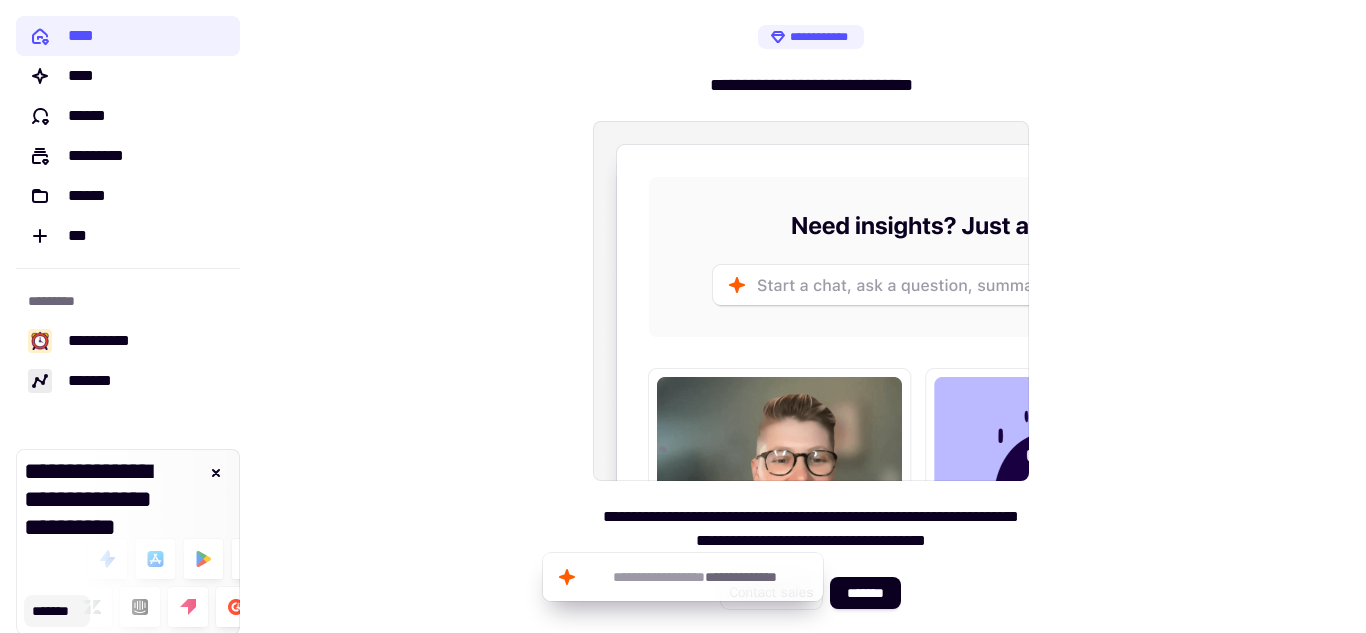 click on "*******" 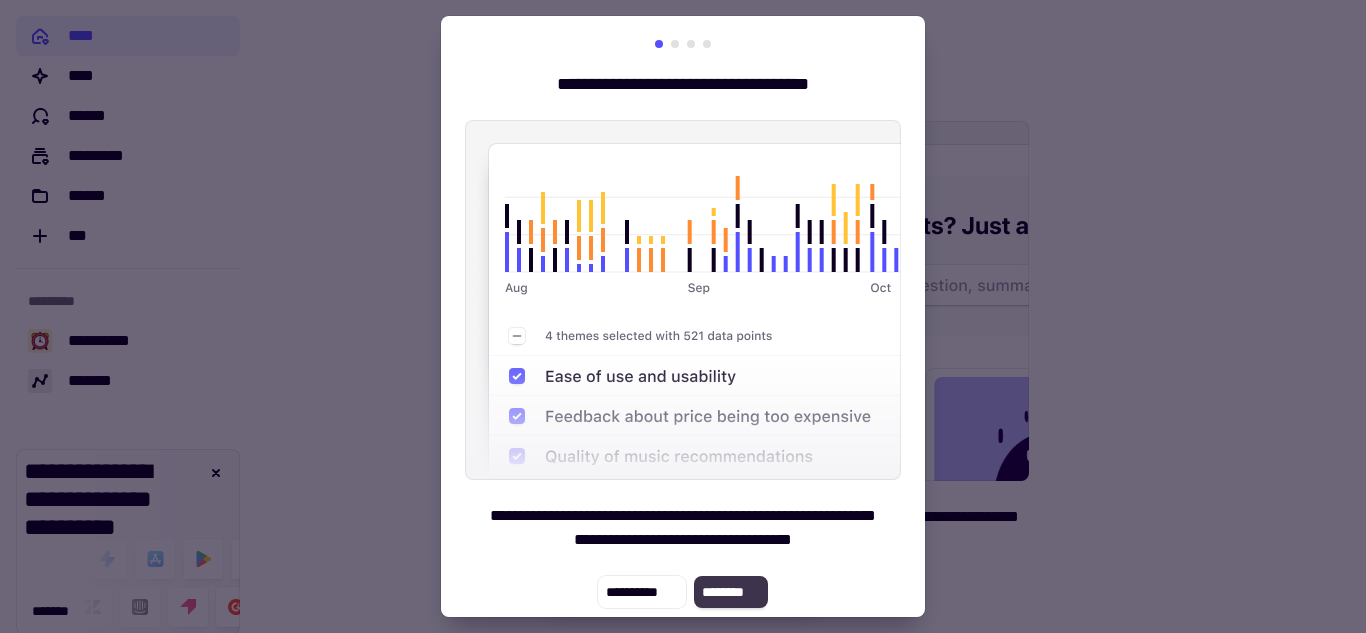 click on "********" 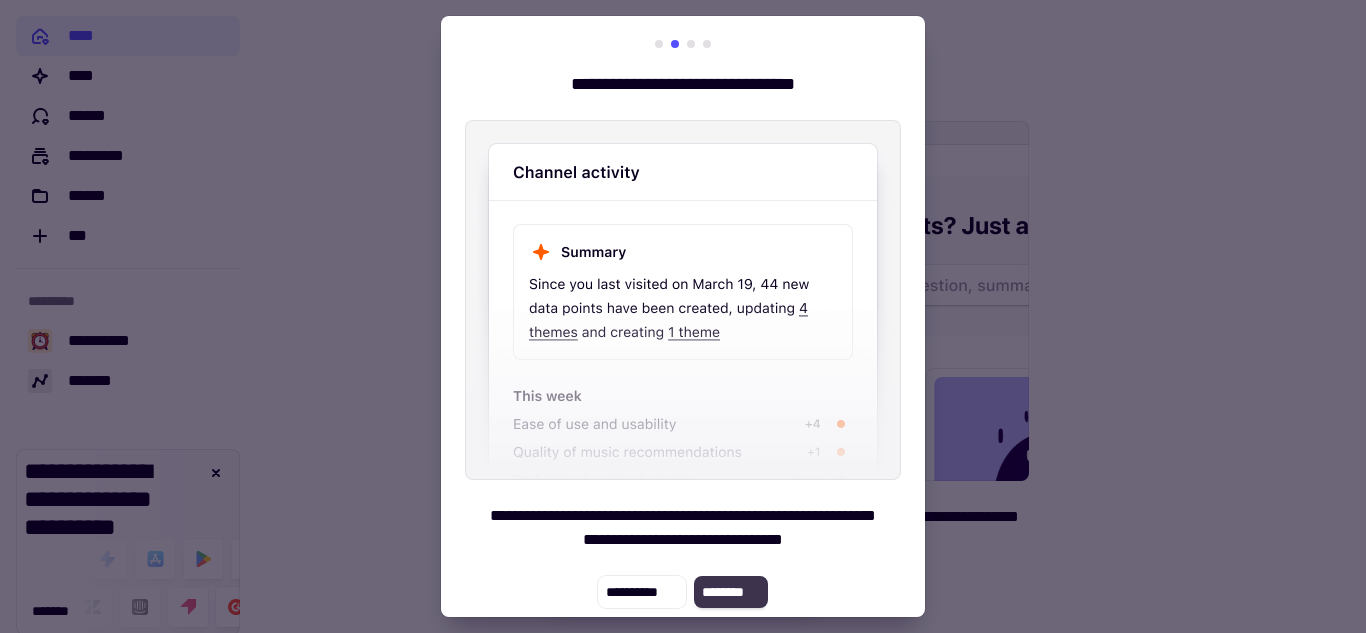 click on "********" 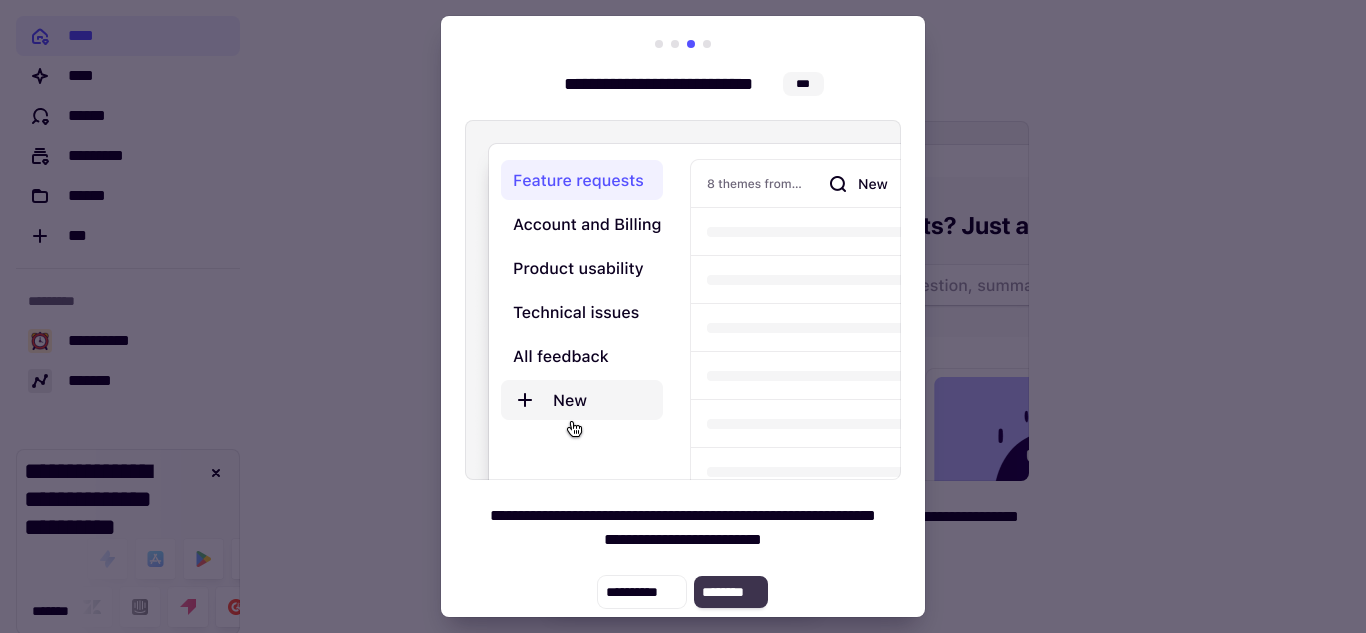 click on "********" 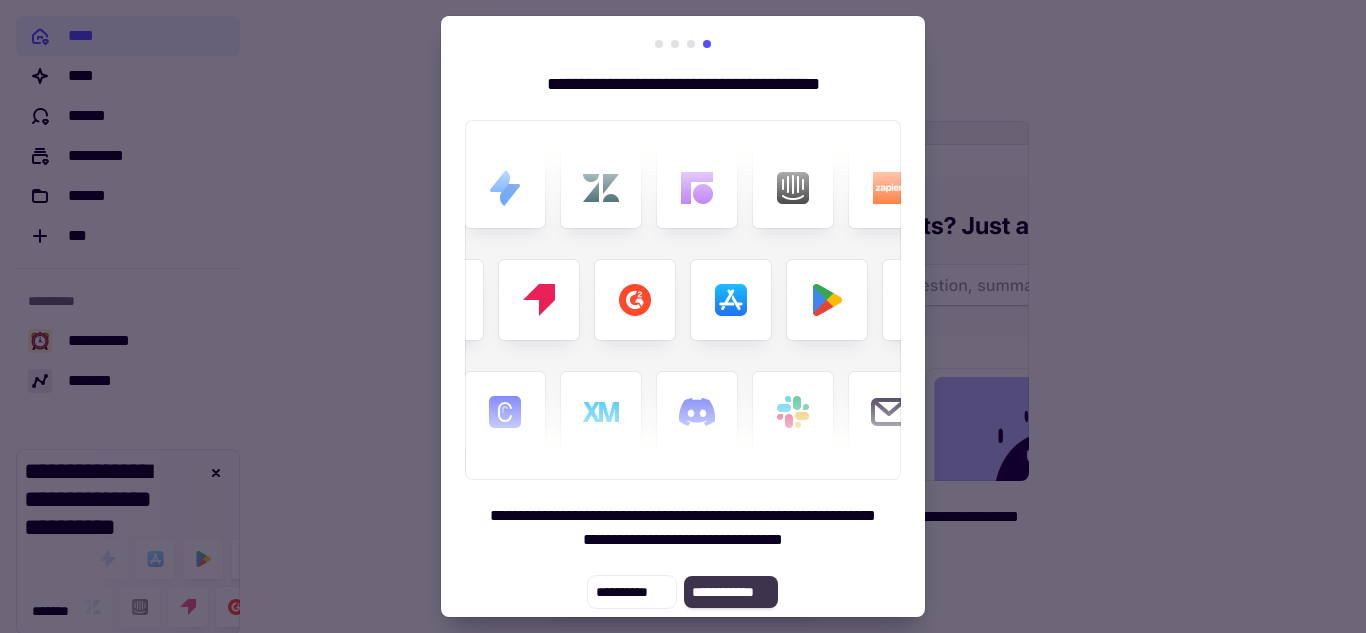 click on "**********" 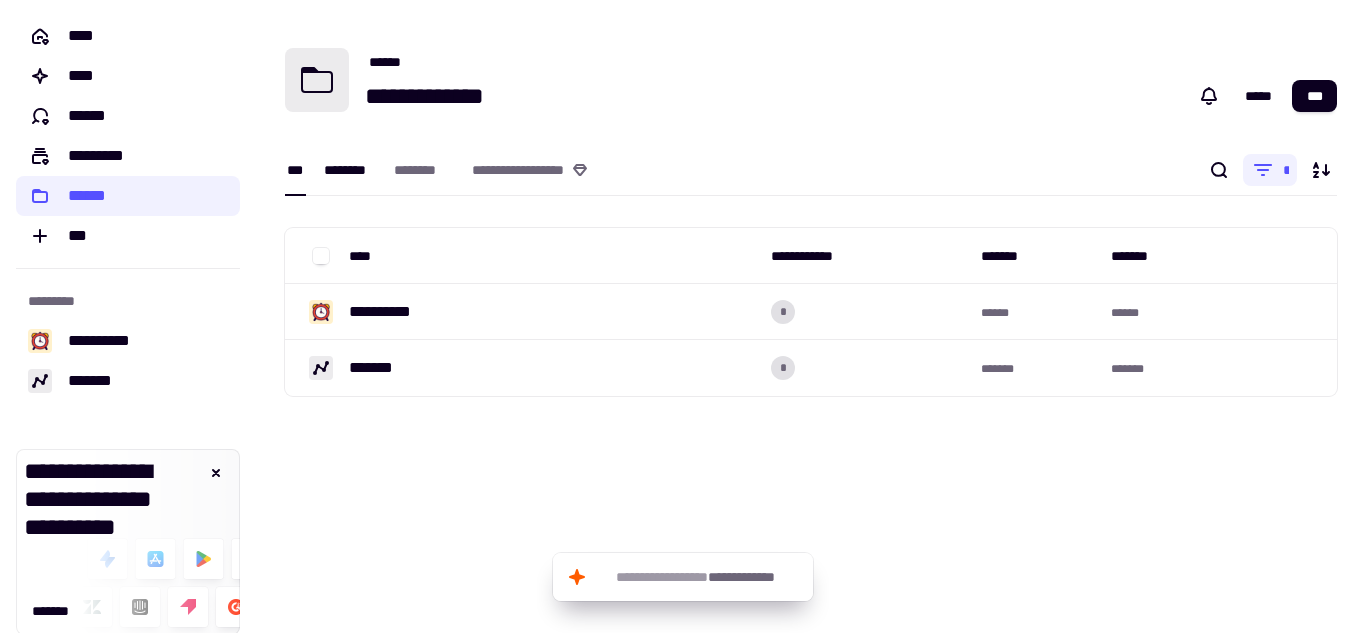 click on "********" at bounding box center (349, 170) 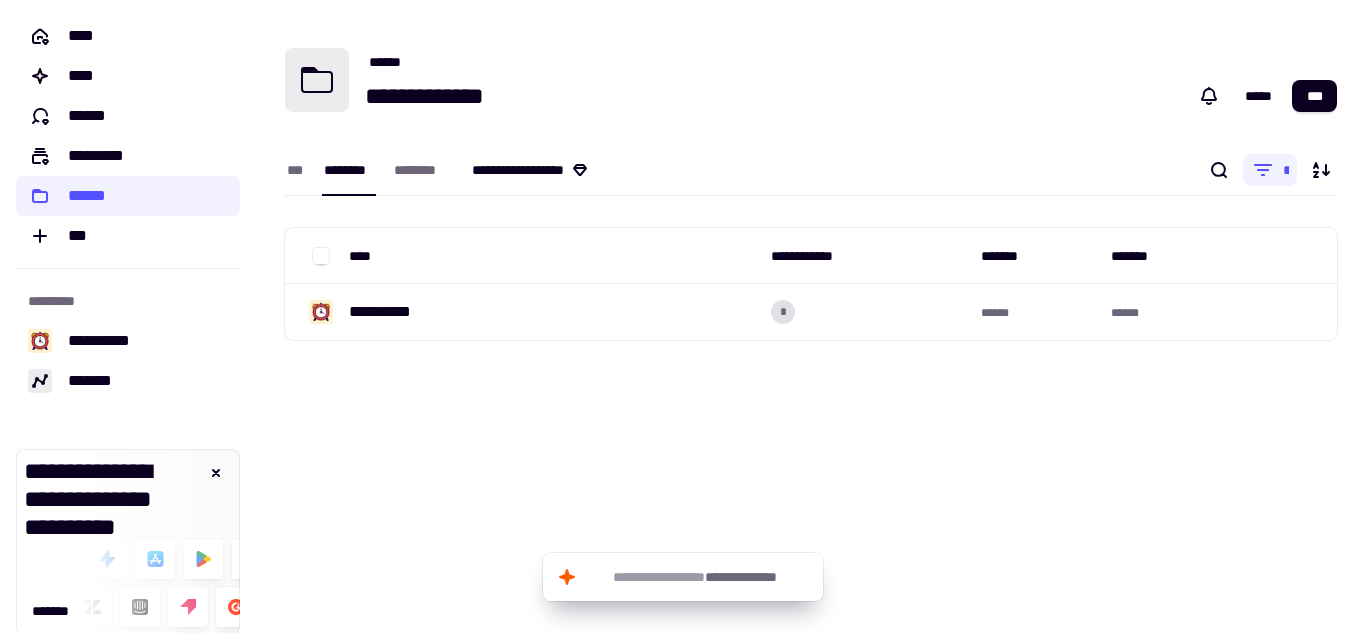 click on "**********" at bounding box center (543, 170) 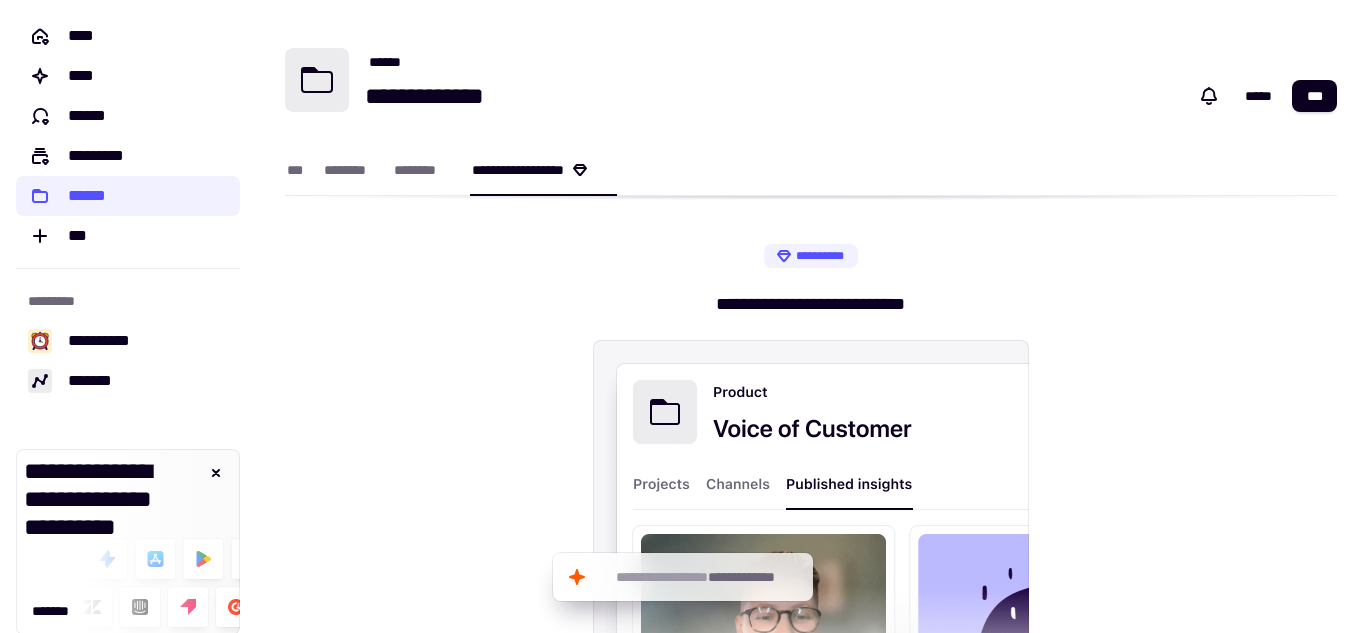 scroll, scrollTop: 275, scrollLeft: 0, axis: vertical 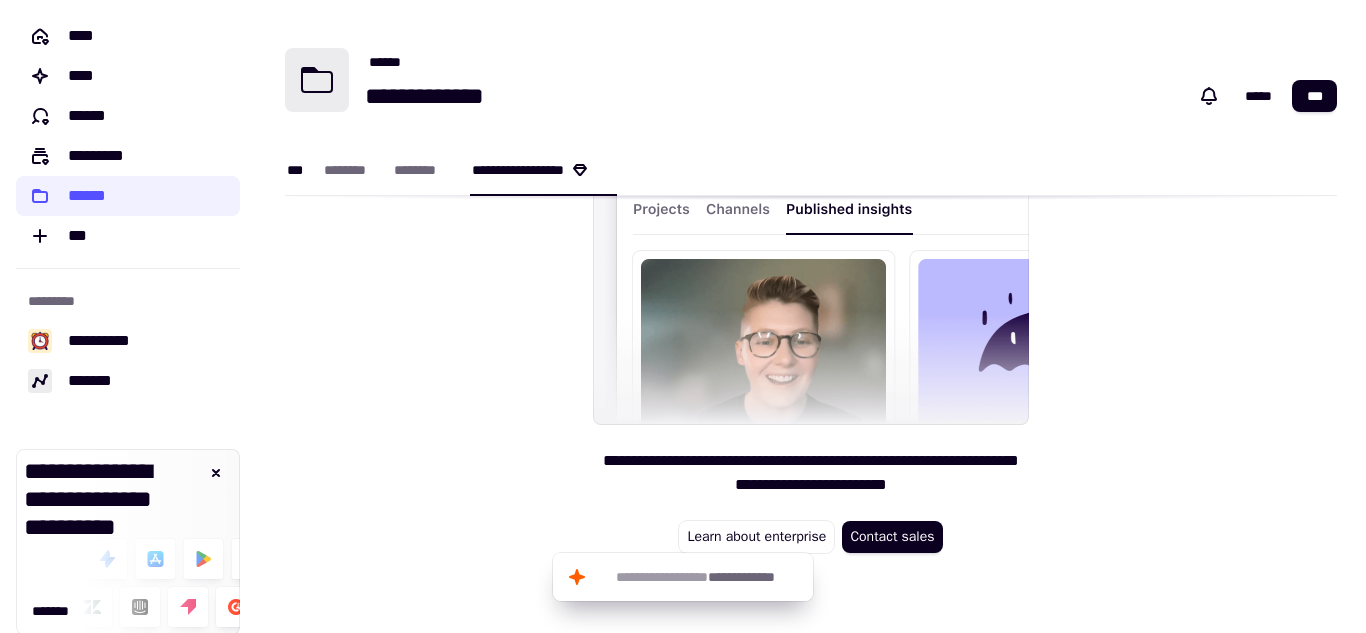 click on "***" at bounding box center [295, 170] 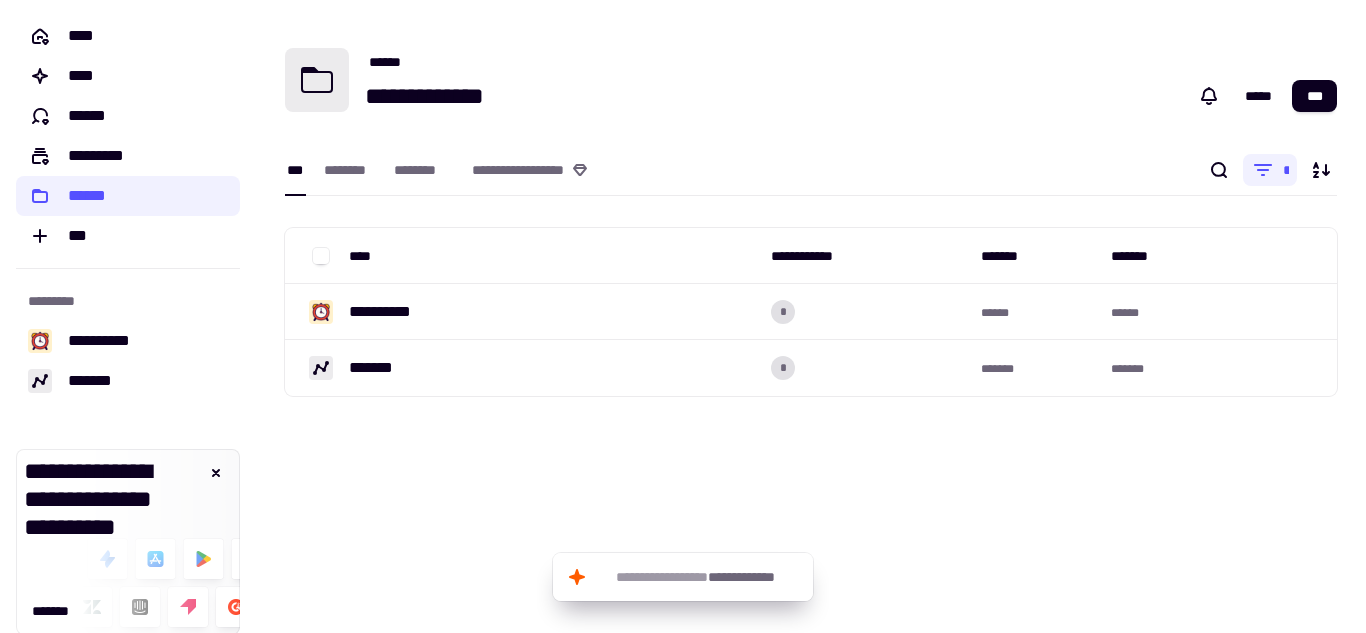 scroll, scrollTop: 0, scrollLeft: 0, axis: both 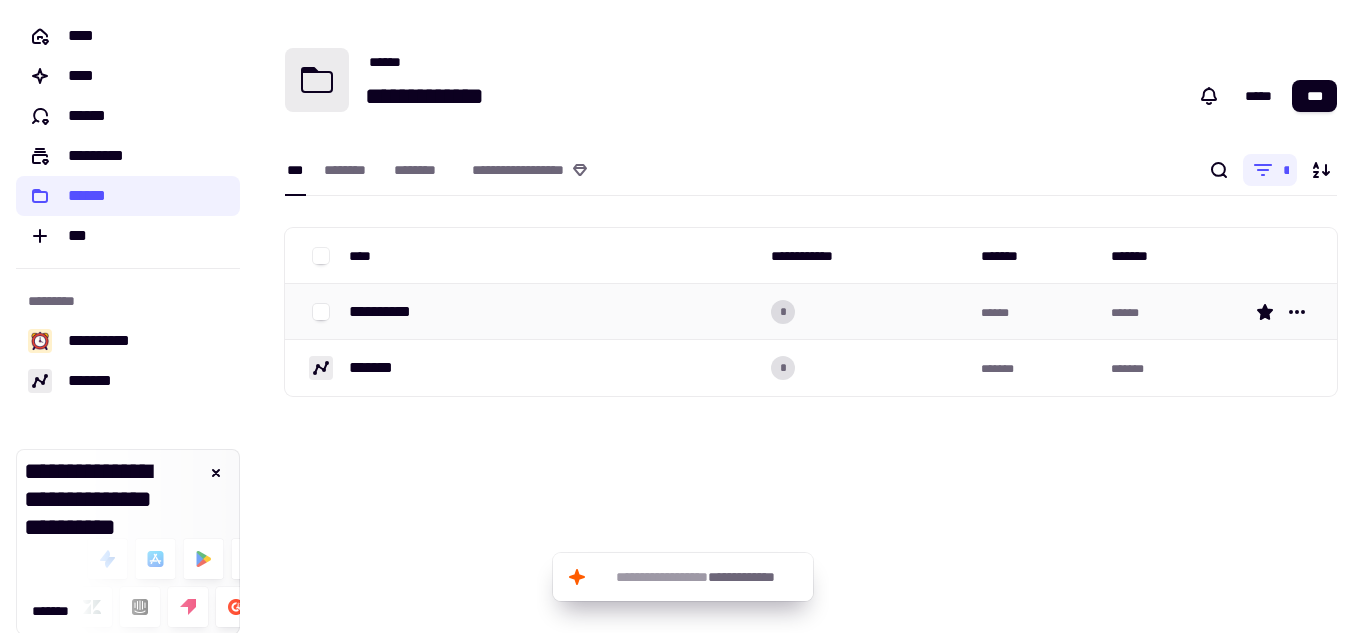 click on "**********" at bounding box center [388, 312] 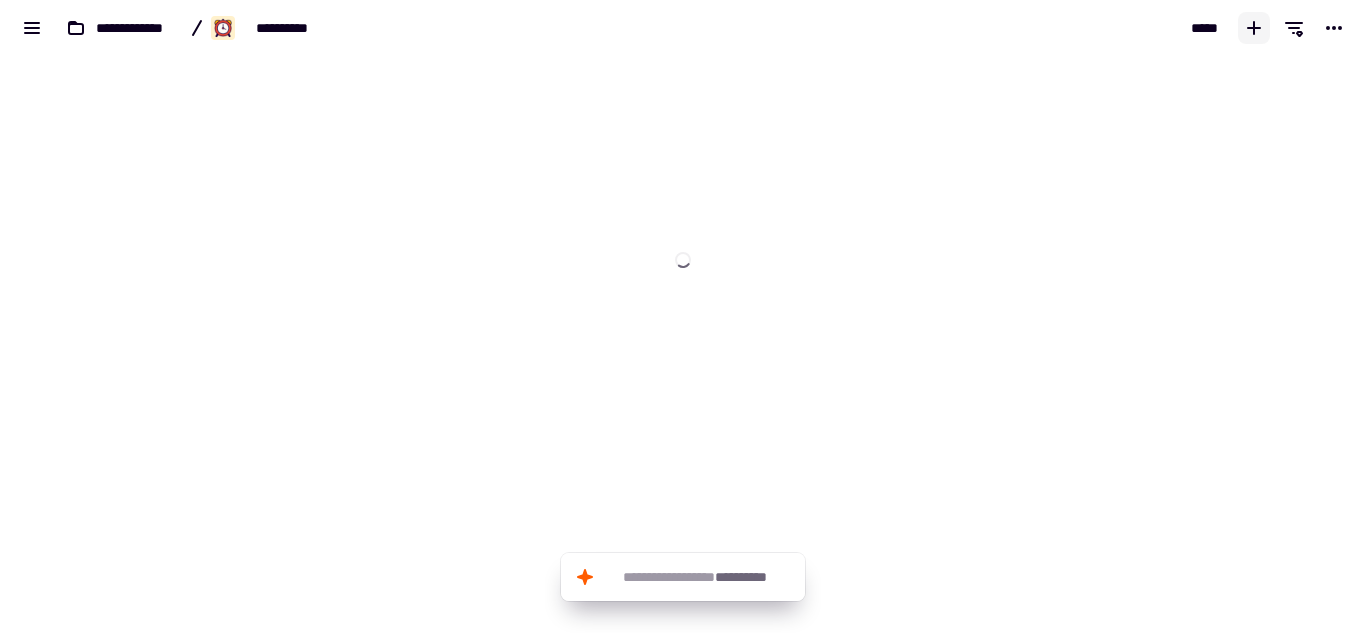 click 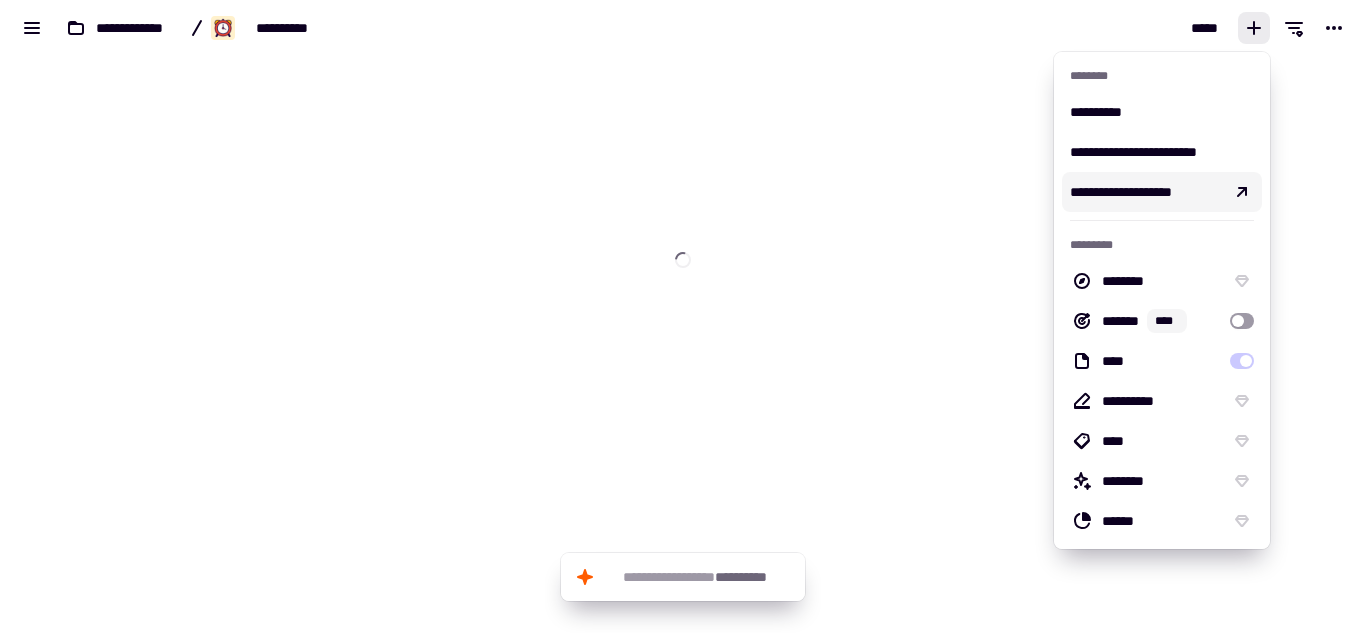 click on "**********" at bounding box center (1121, 192) 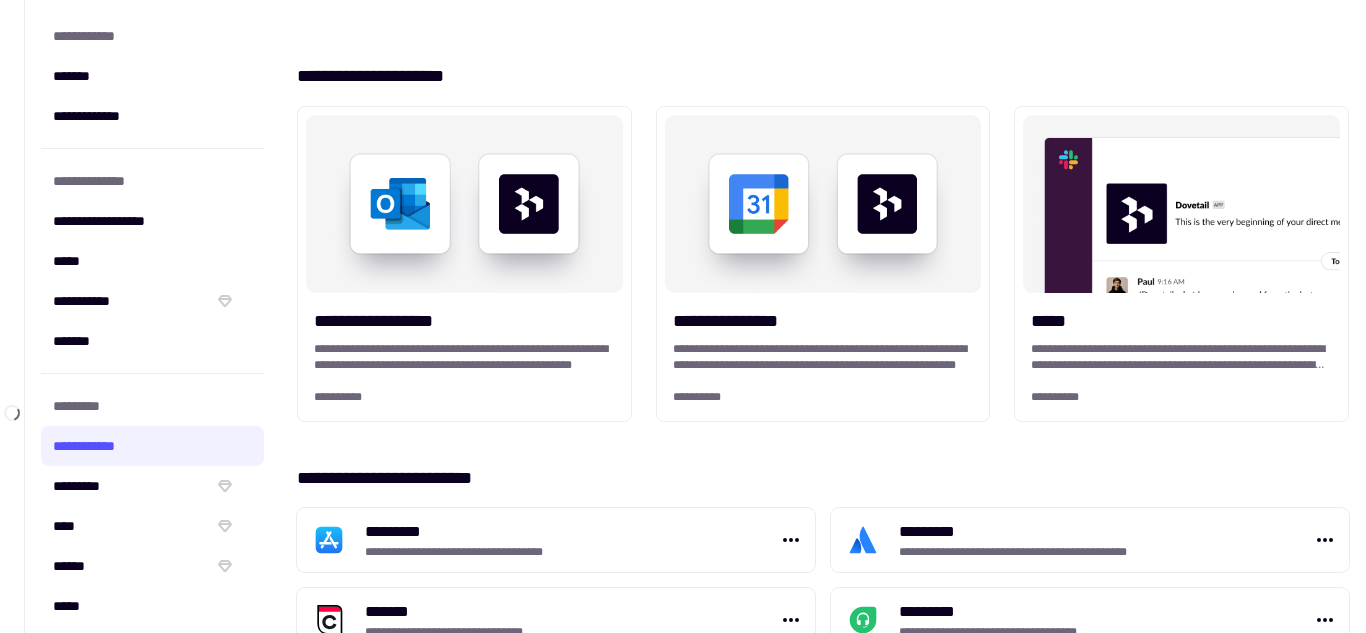 drag, startPoint x: 1365, startPoint y: 116, endPoint x: 1363, endPoint y: 165, distance: 49.0408 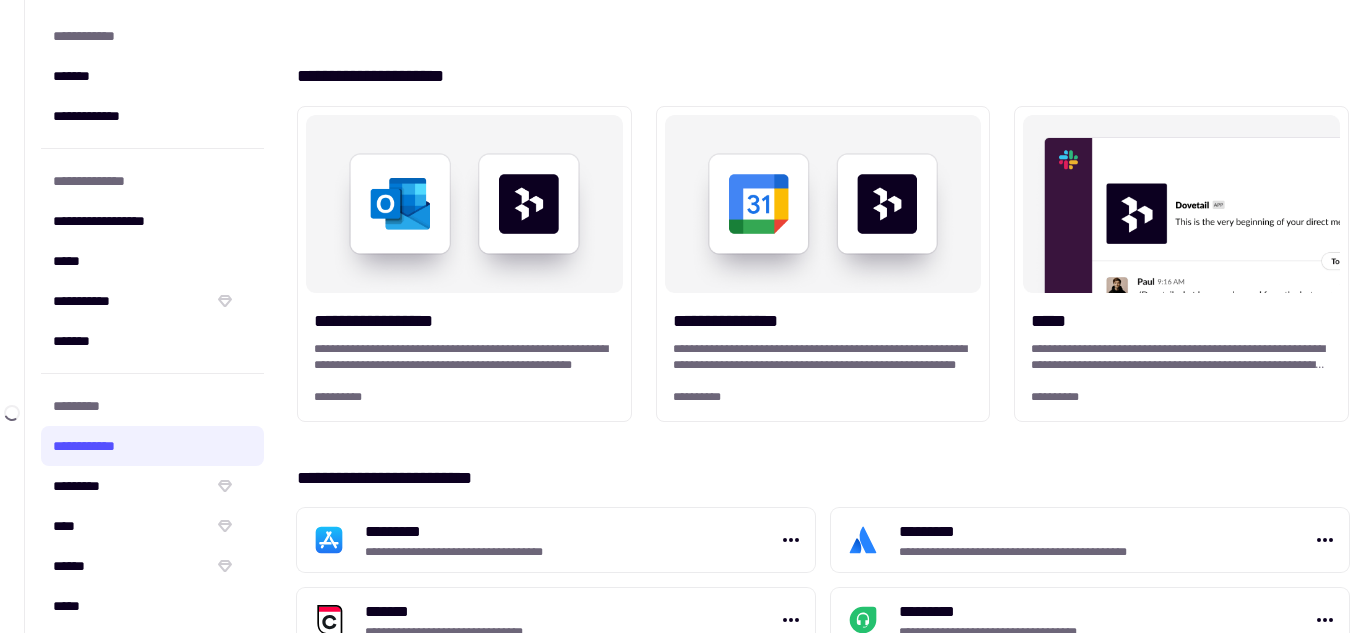 click on "**********" at bounding box center [695, 316] 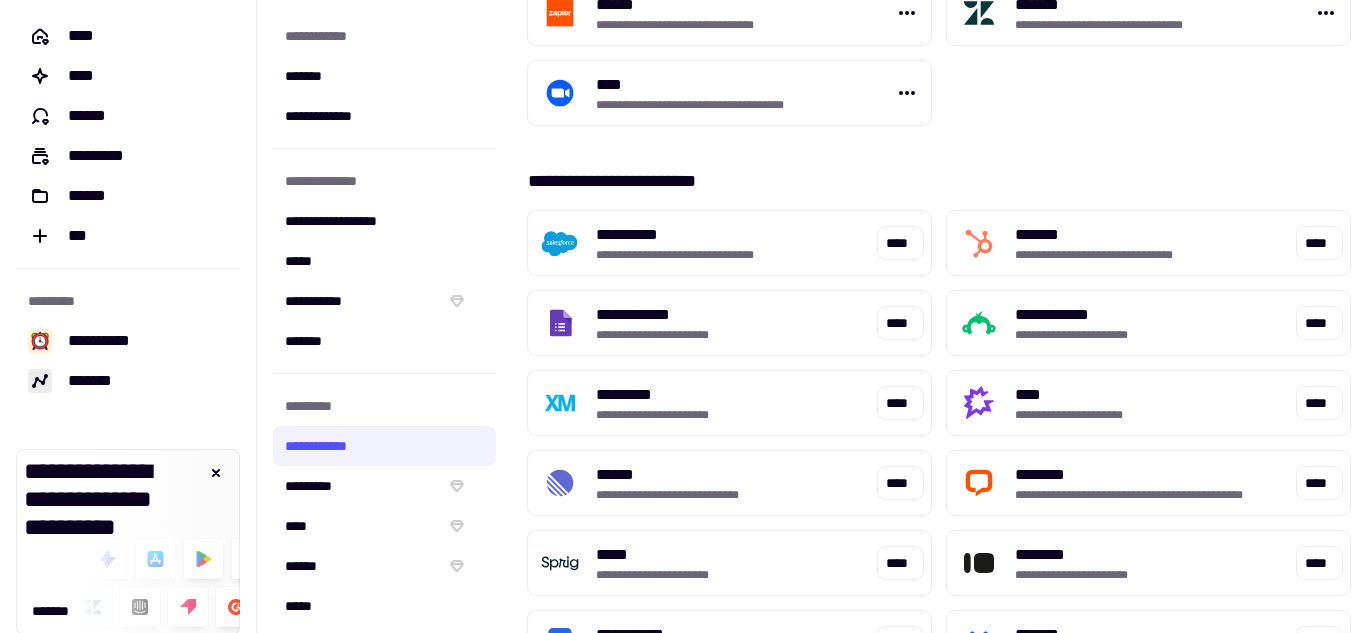 scroll, scrollTop: 1739, scrollLeft: 0, axis: vertical 